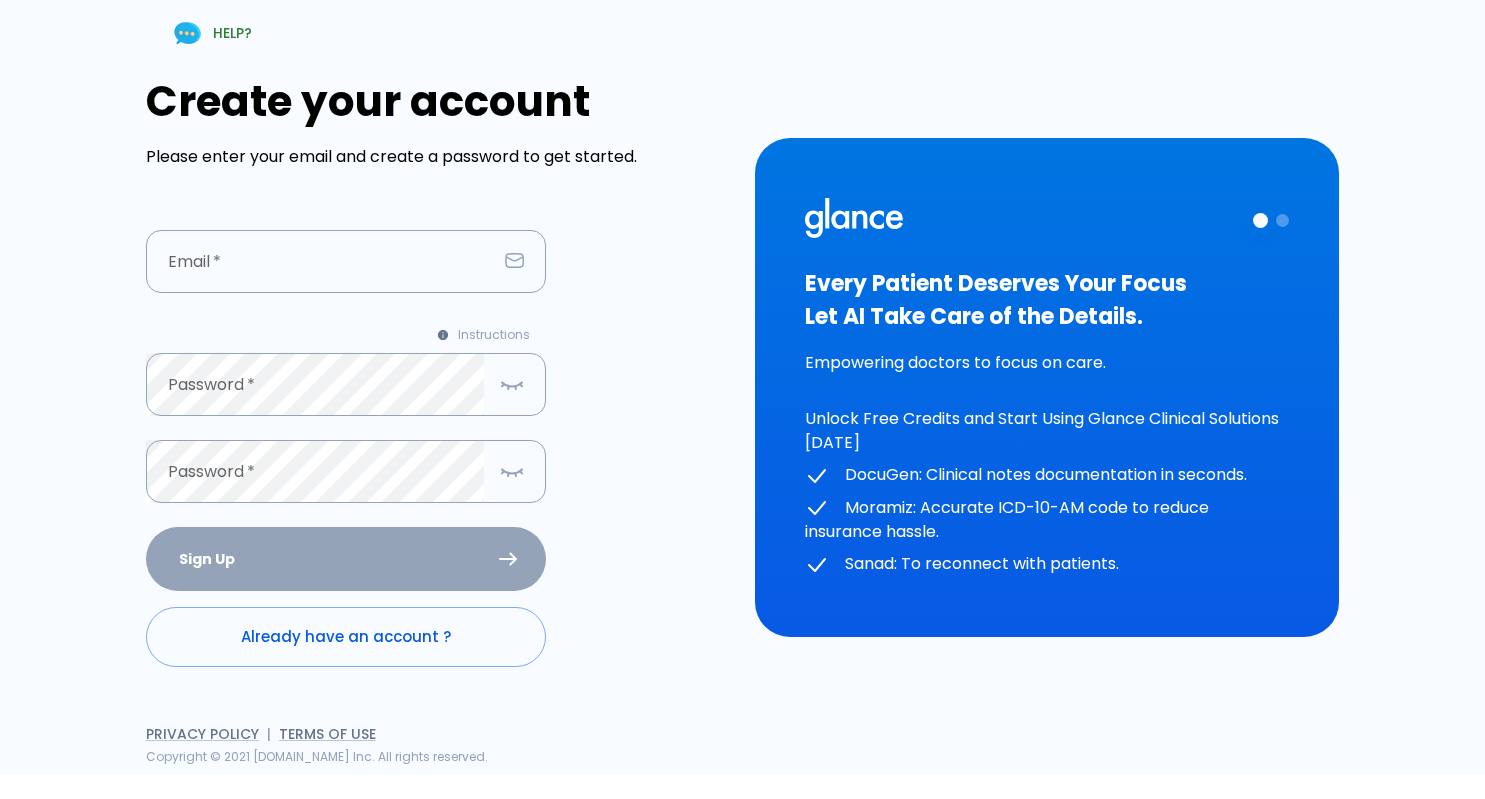 scroll, scrollTop: 0, scrollLeft: 0, axis: both 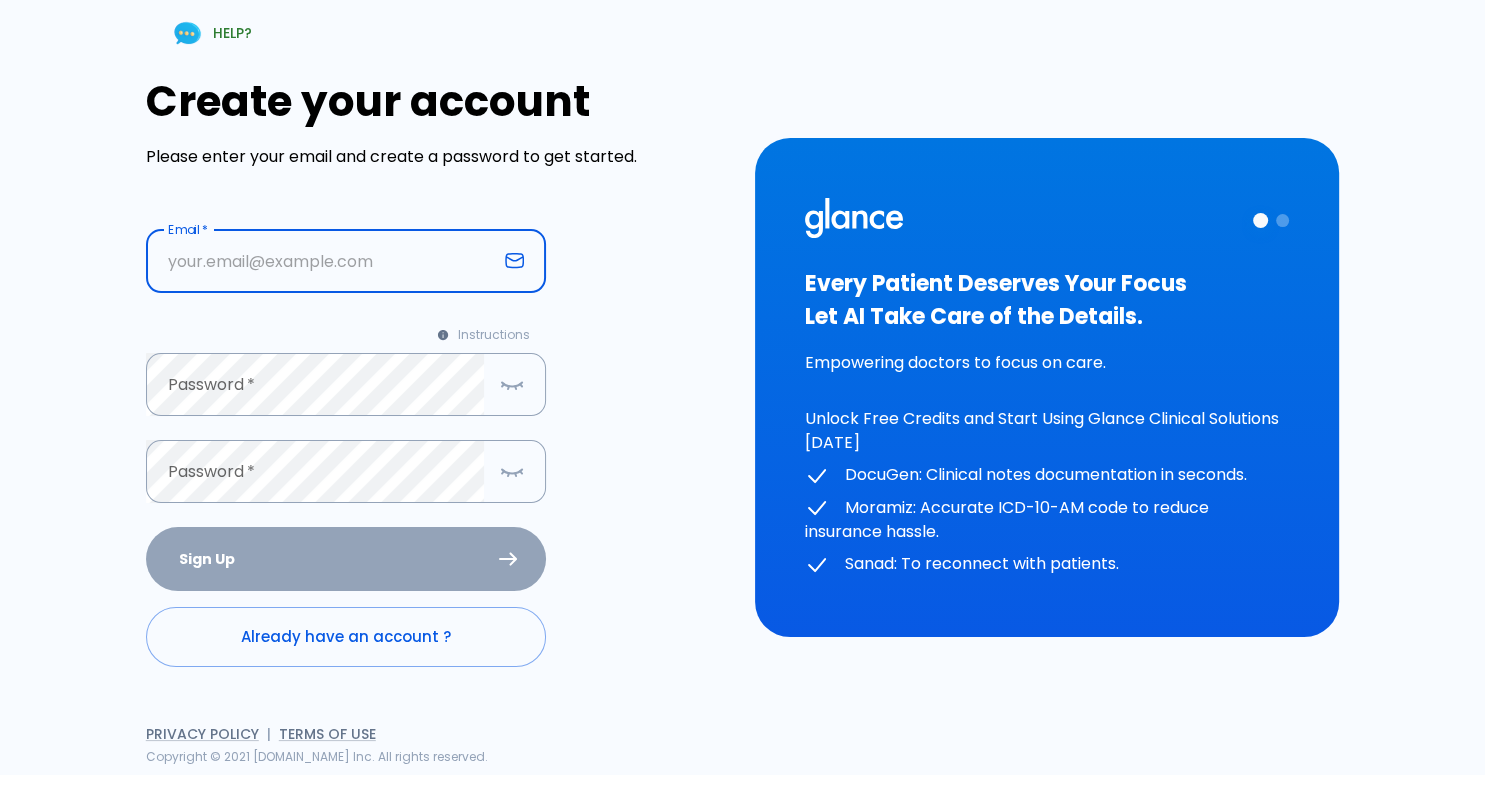 click at bounding box center [321, 261] 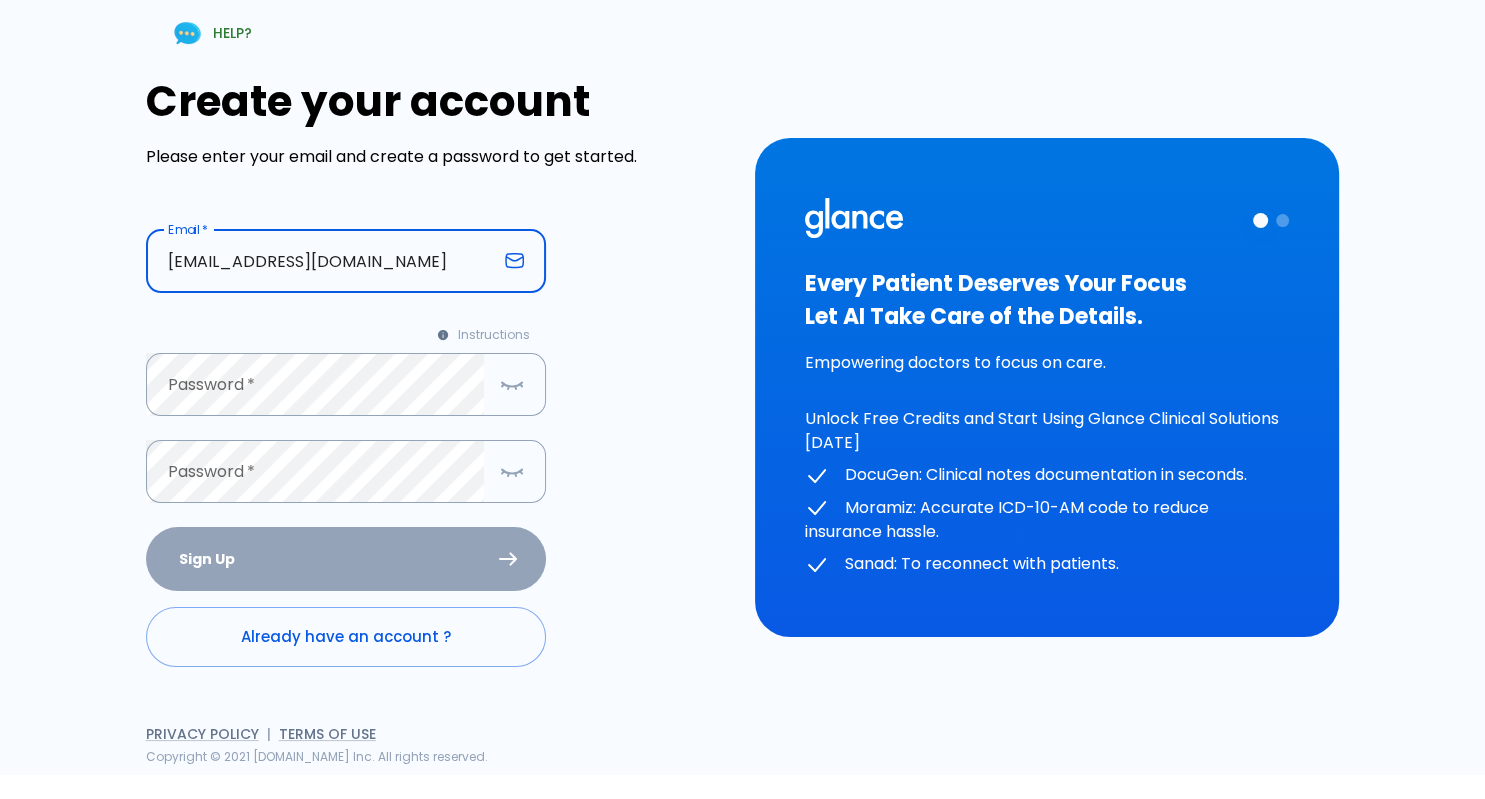 click on "[EMAIL_ADDRESS][DOMAIN_NAME]" at bounding box center (321, 261) 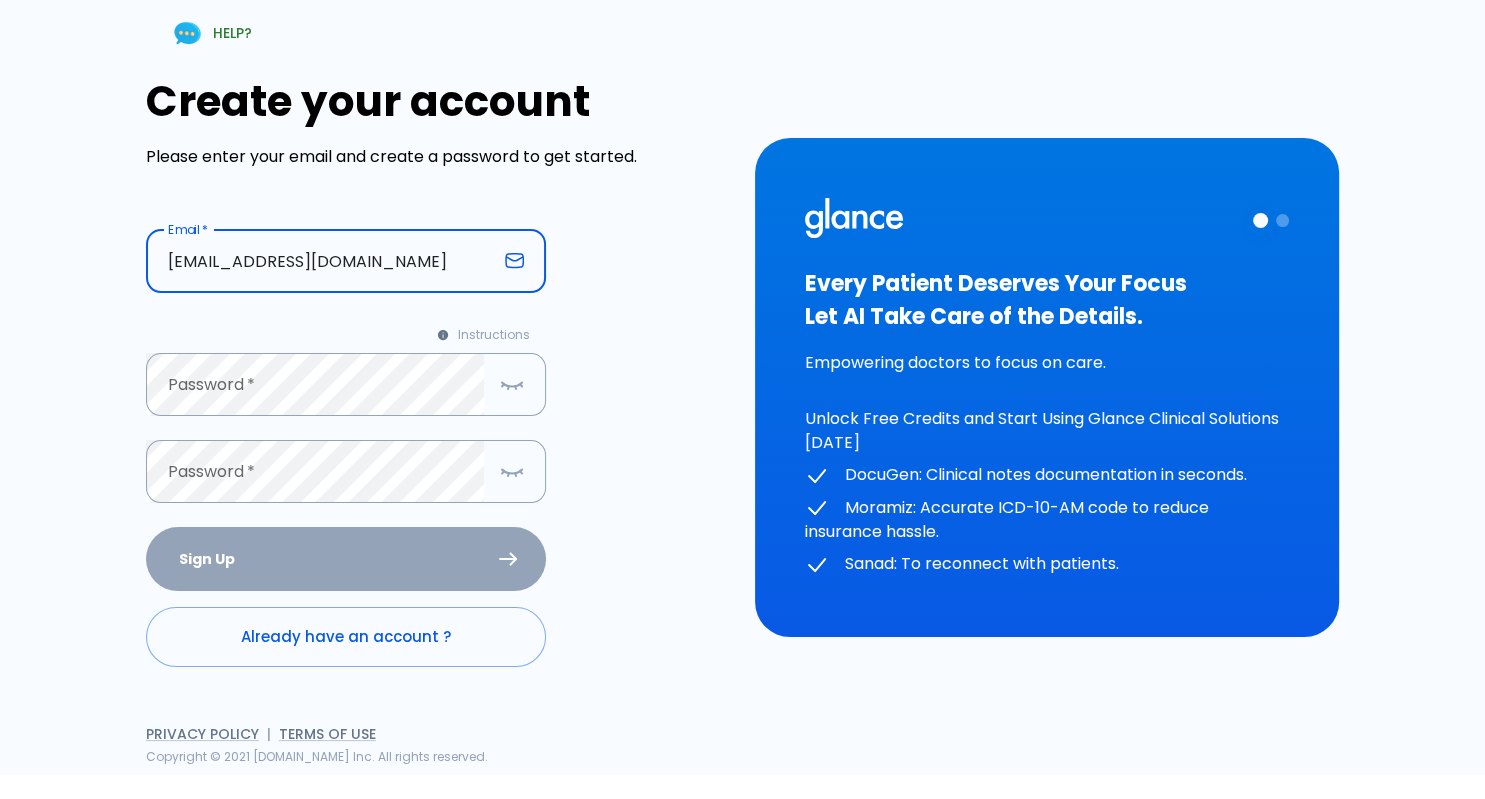 type on "[EMAIL_ADDRESS][DOMAIN_NAME]" 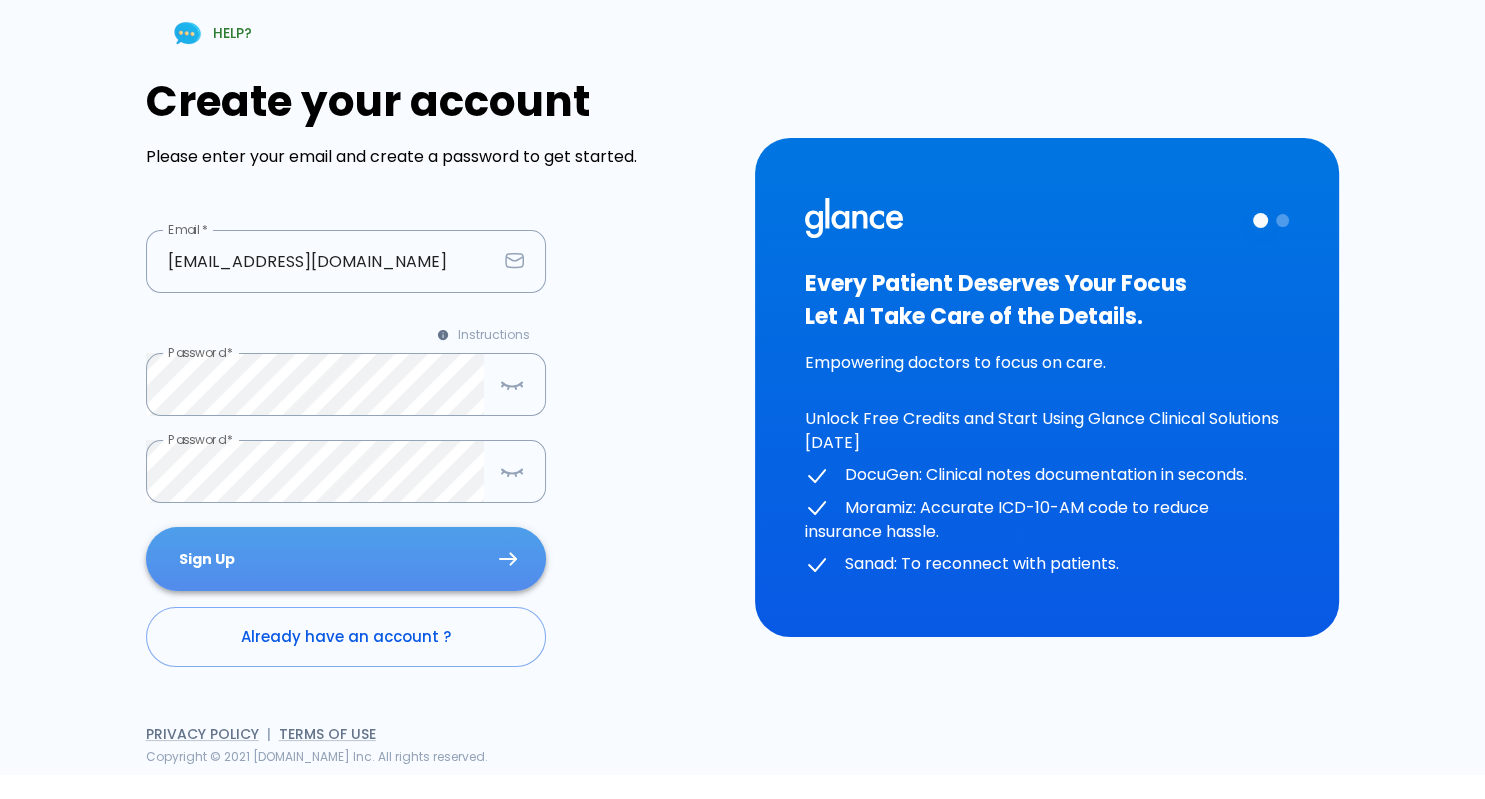 click on "Sign Up" at bounding box center [346, 559] 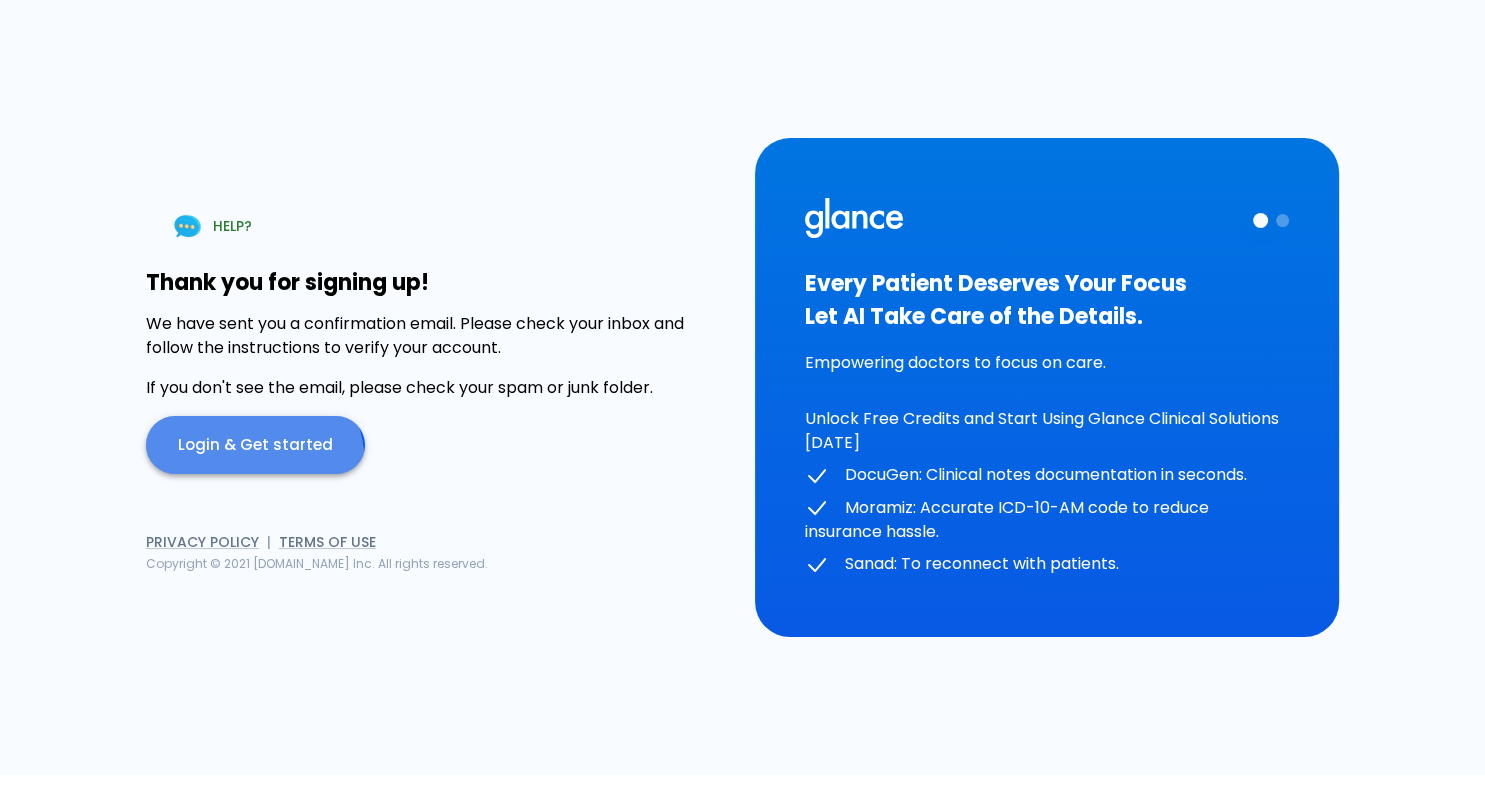 click on "Login & Get started" at bounding box center [255, 445] 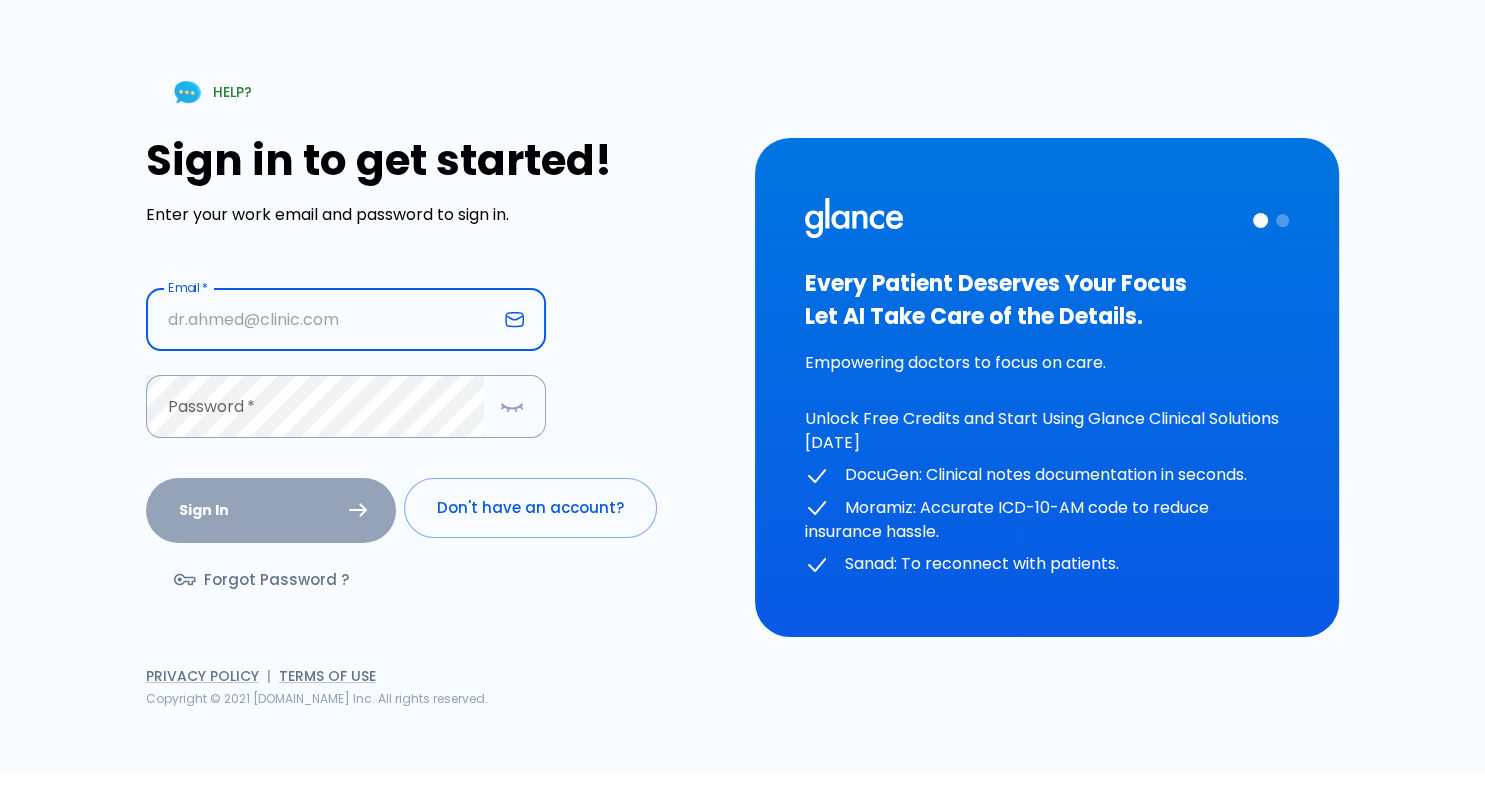 click at bounding box center [321, 319] 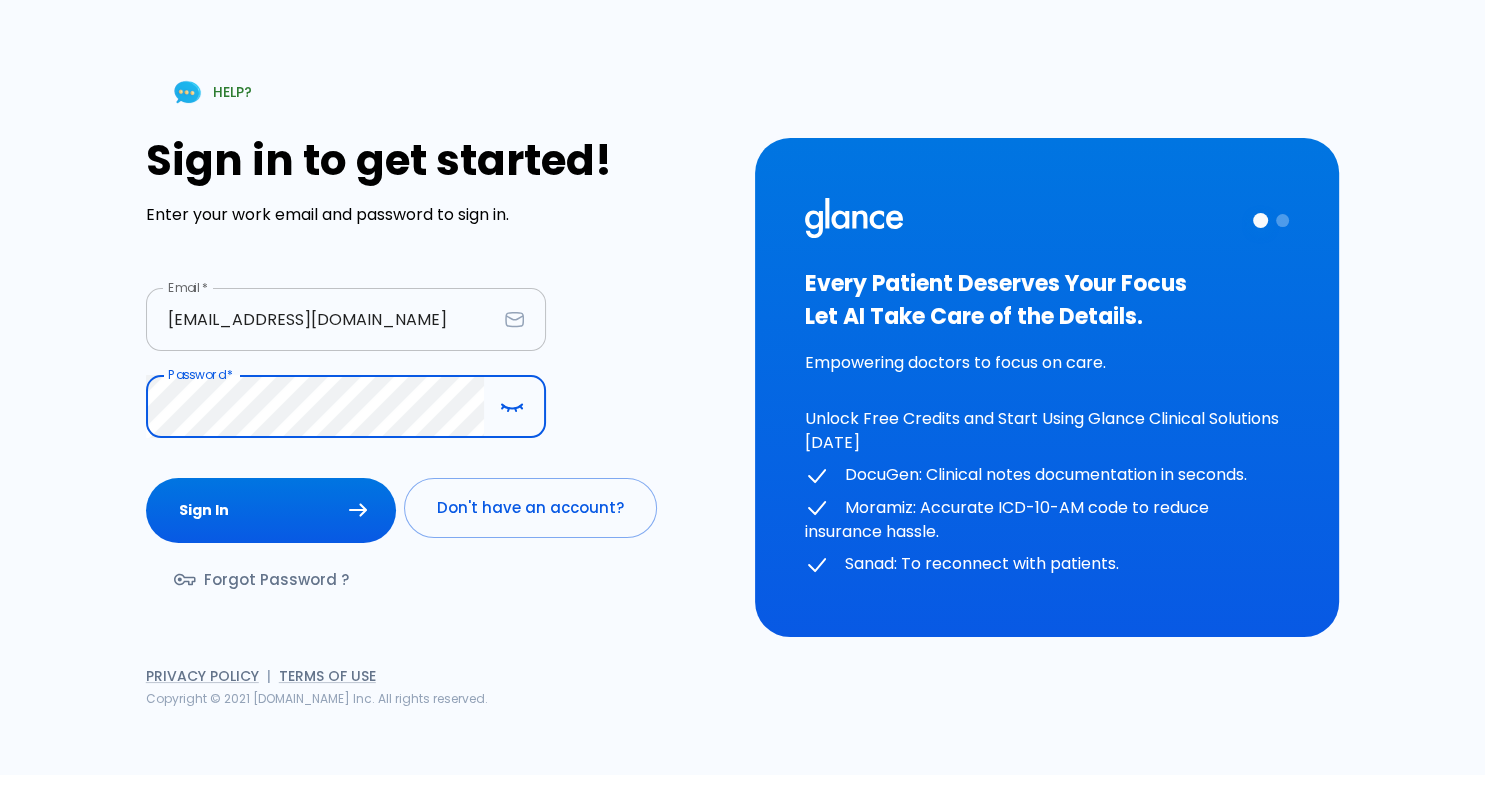 click on "Sign In" at bounding box center (271, 510) 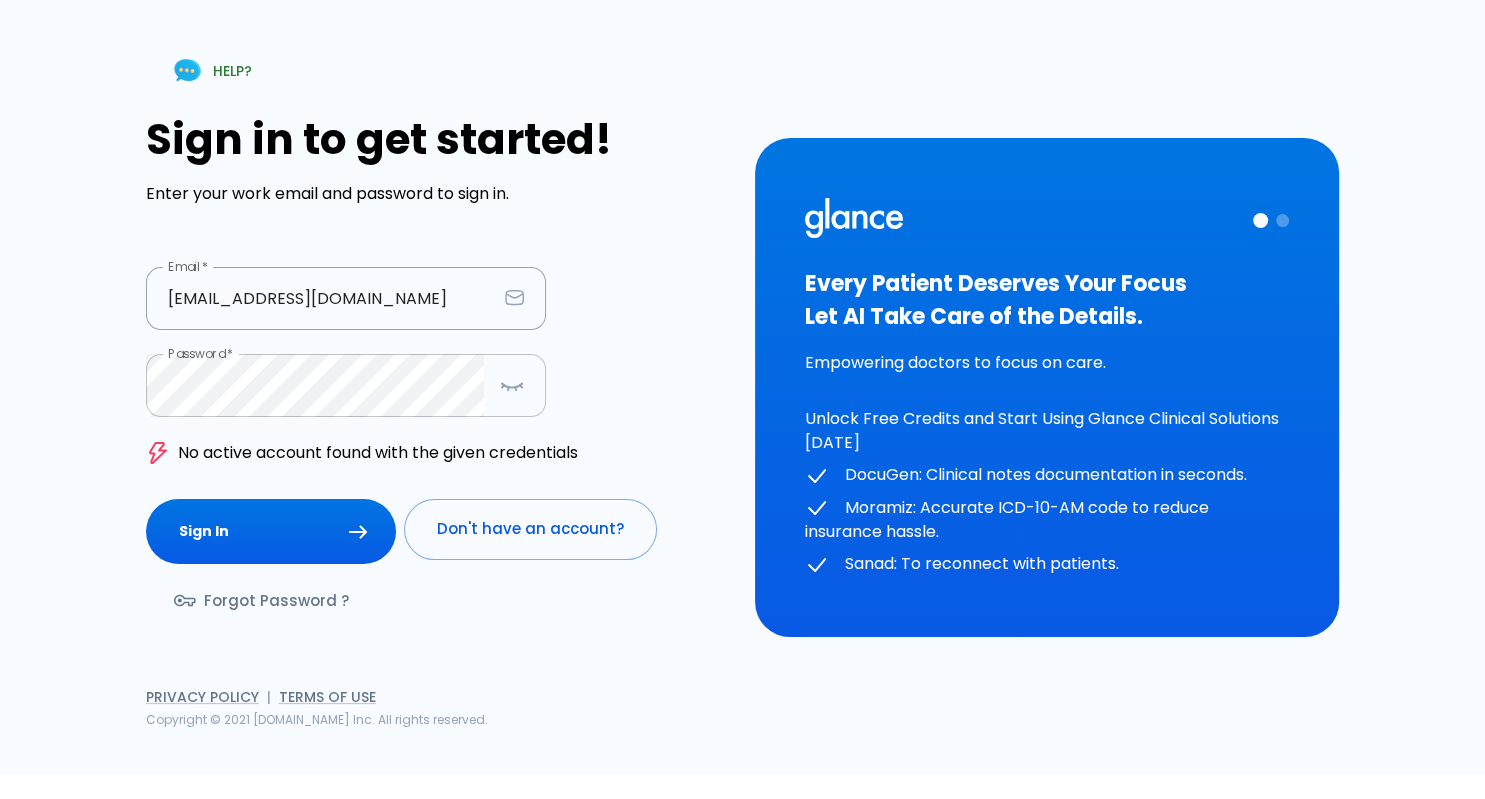 click on "Password  *" at bounding box center (346, 385) 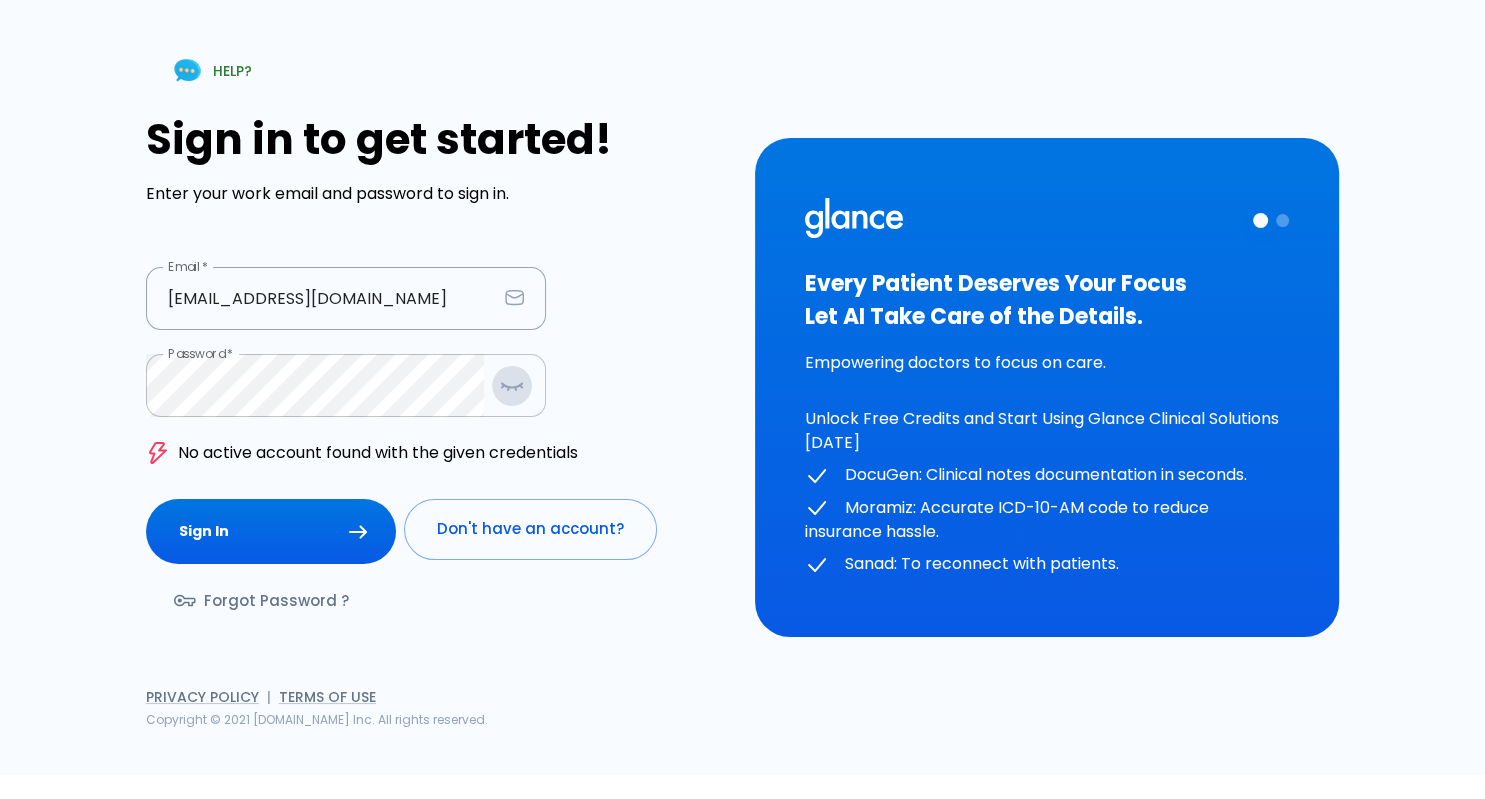 click at bounding box center (512, 385) 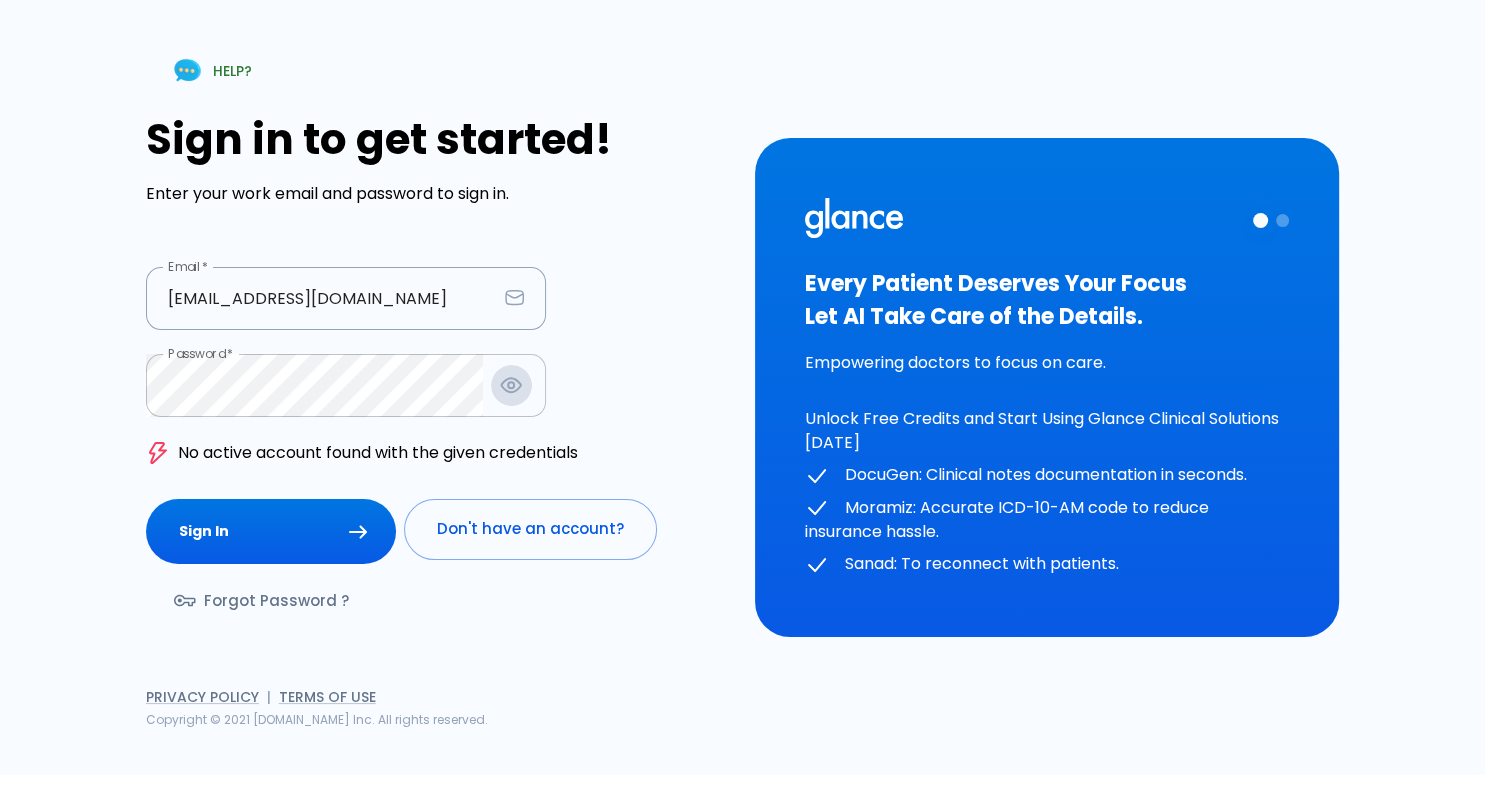 click at bounding box center (511, 385) 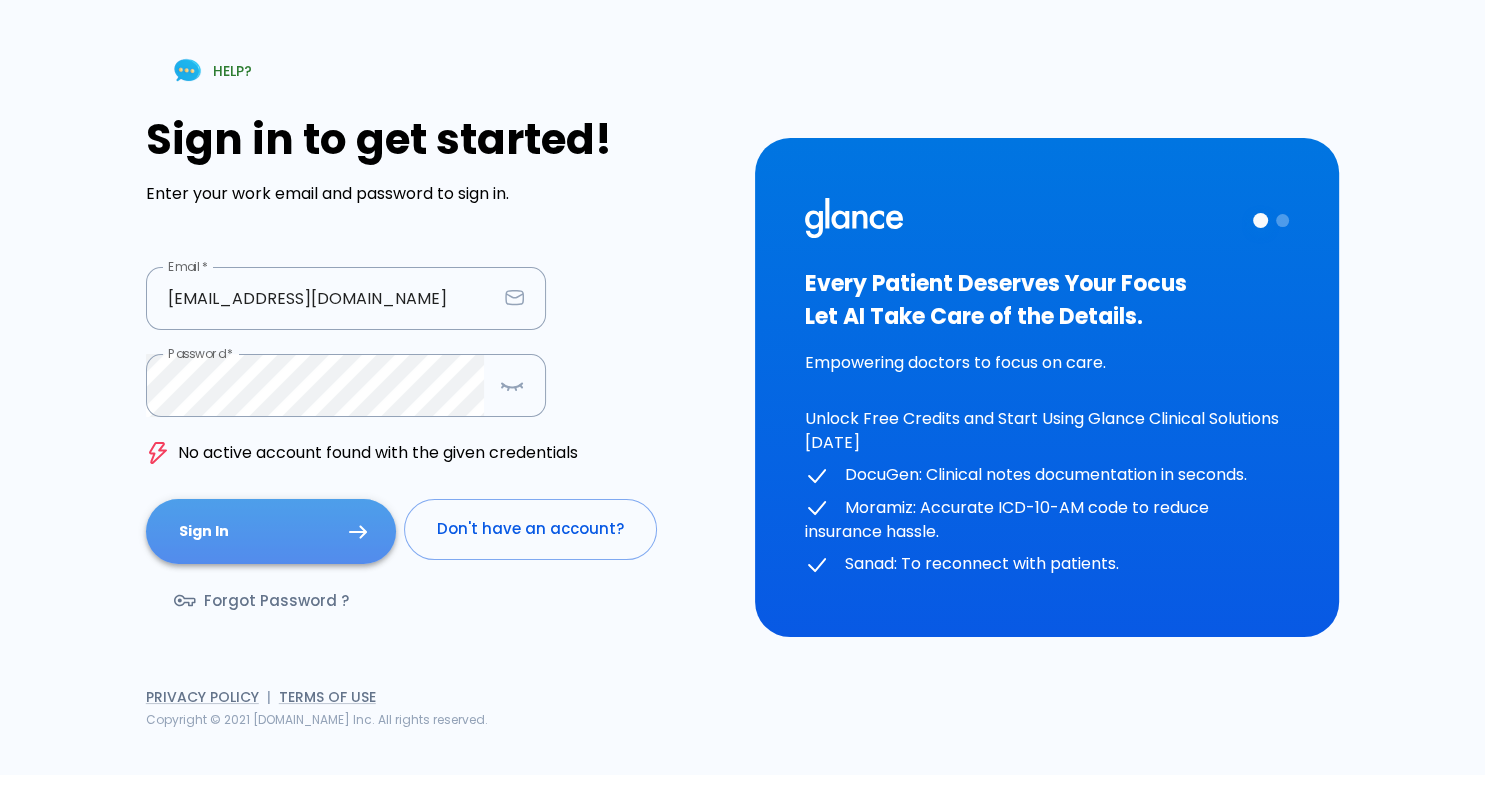 click on "Sign In" at bounding box center [271, 531] 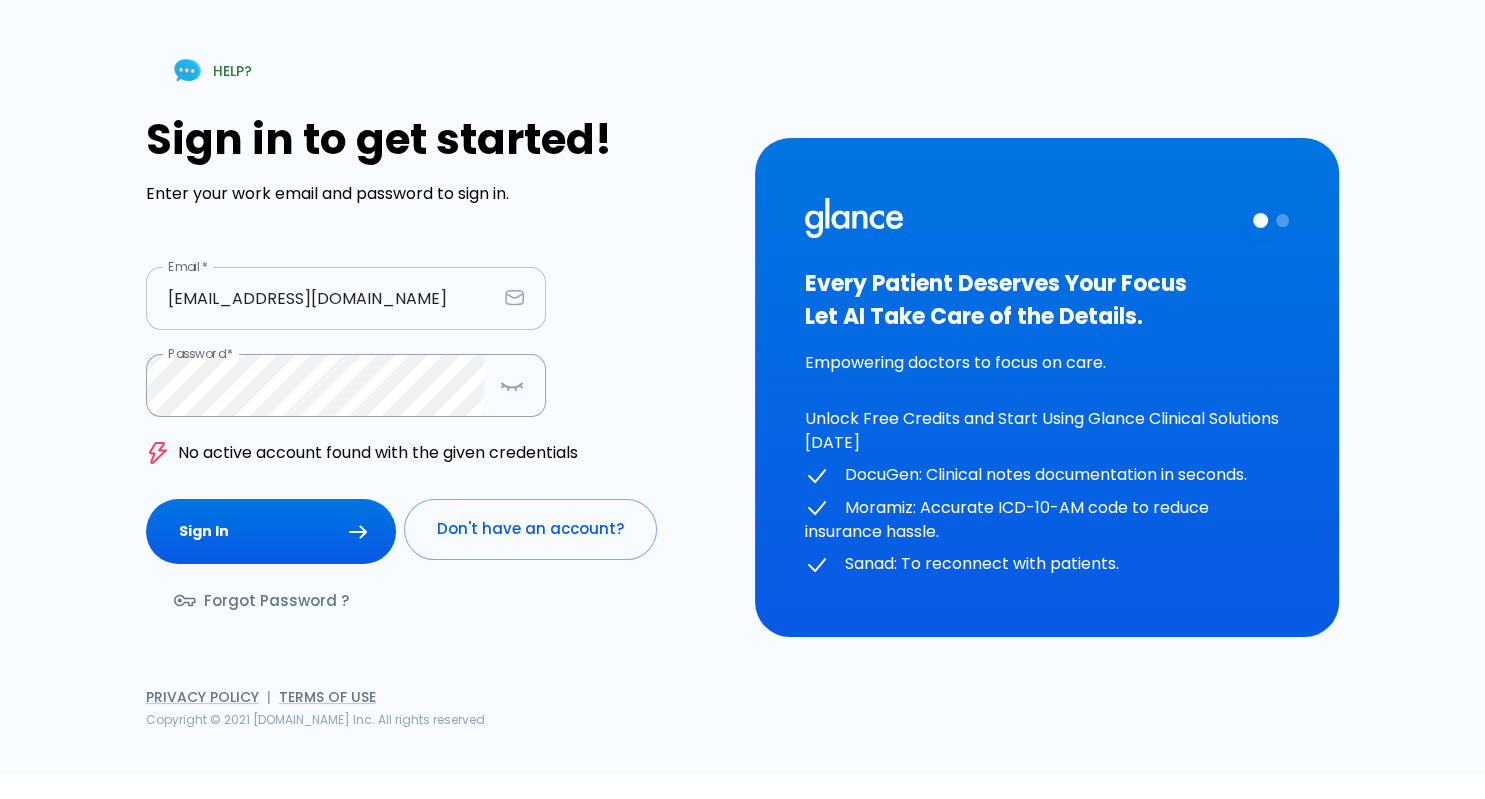 click on "[EMAIL_ADDRESS][DOMAIN_NAME]" at bounding box center [321, 298] 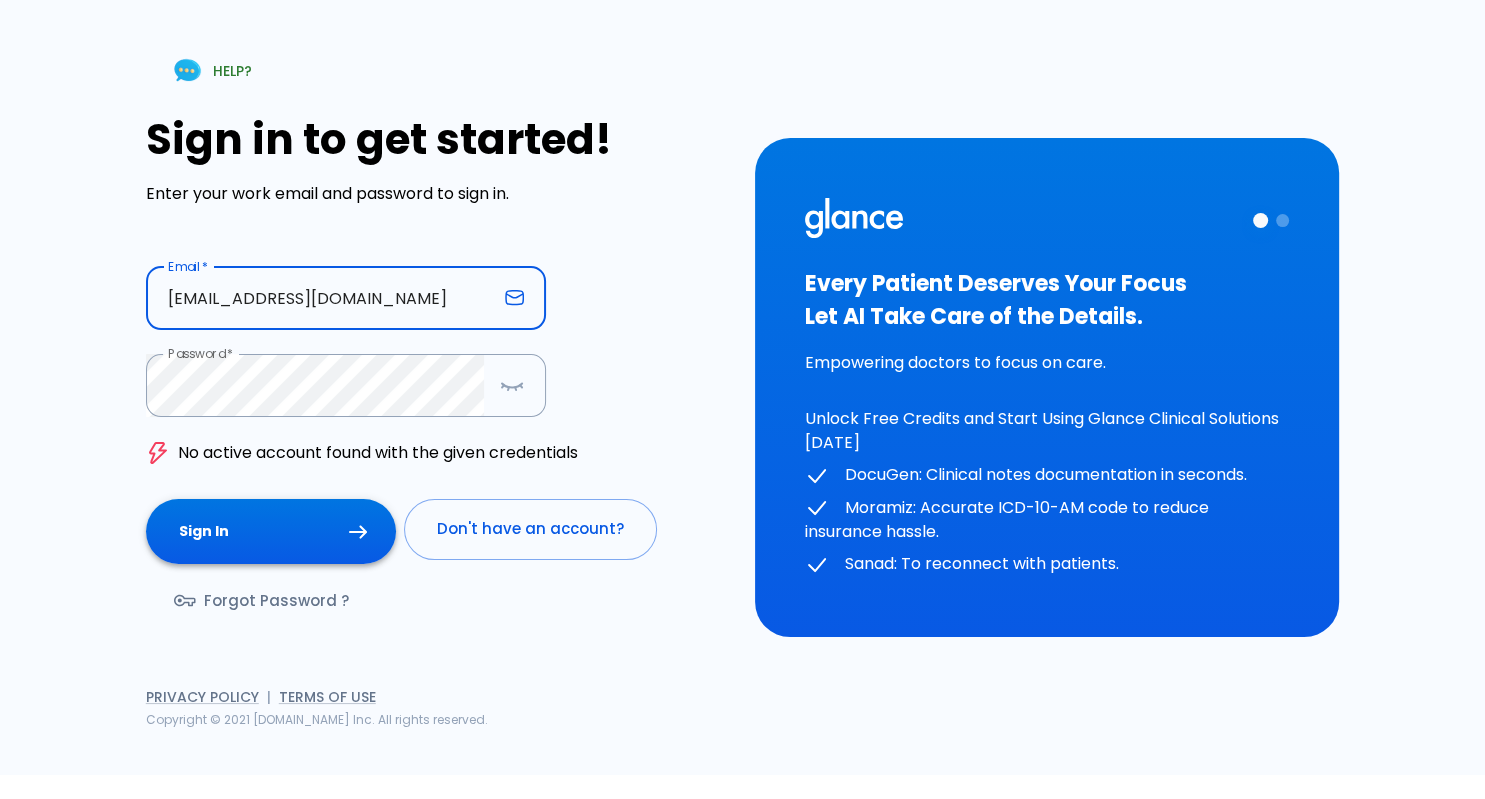 type on "[EMAIL_ADDRESS][DOMAIN_NAME]" 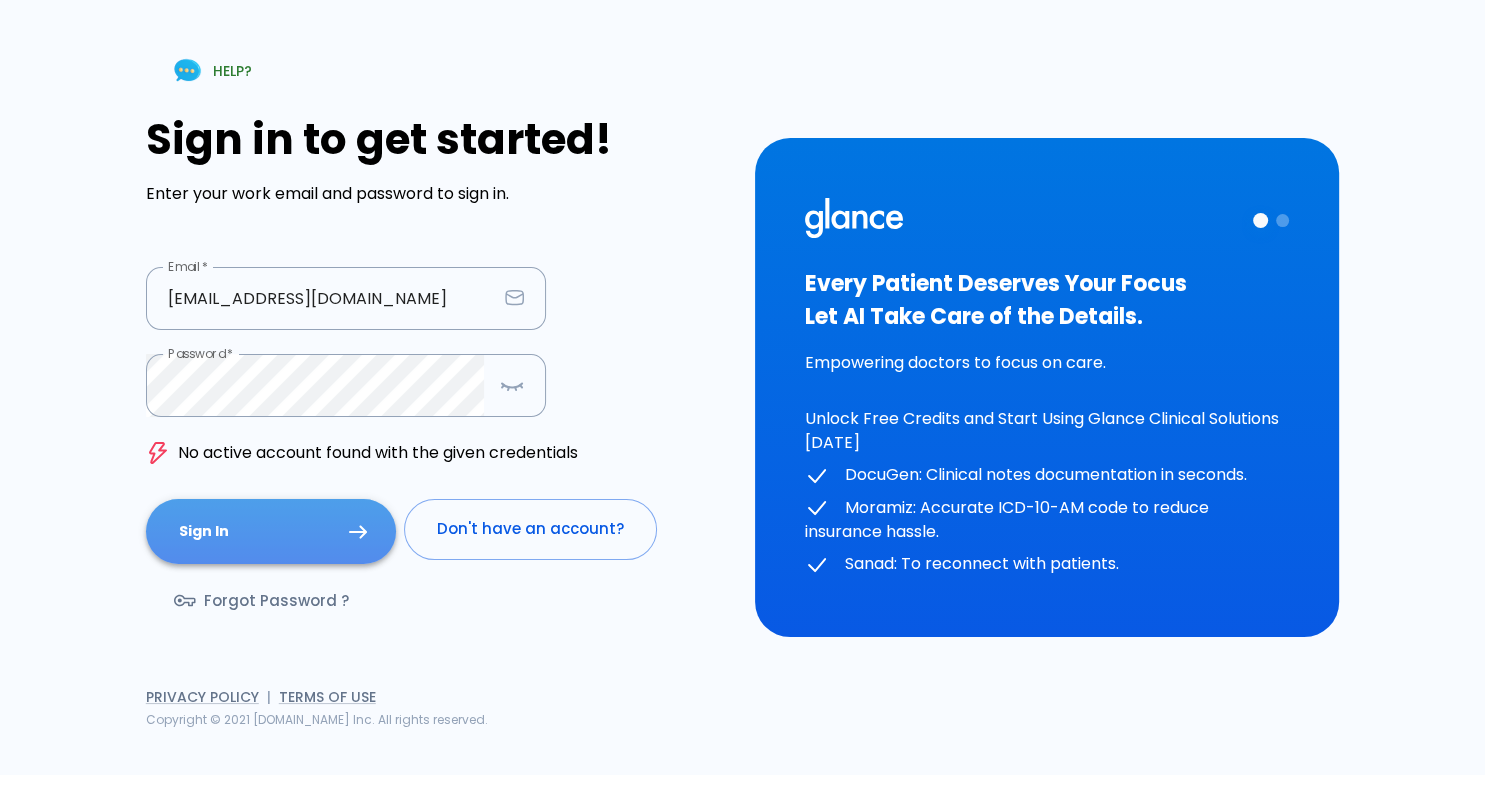 click on "Sign In" at bounding box center (271, 531) 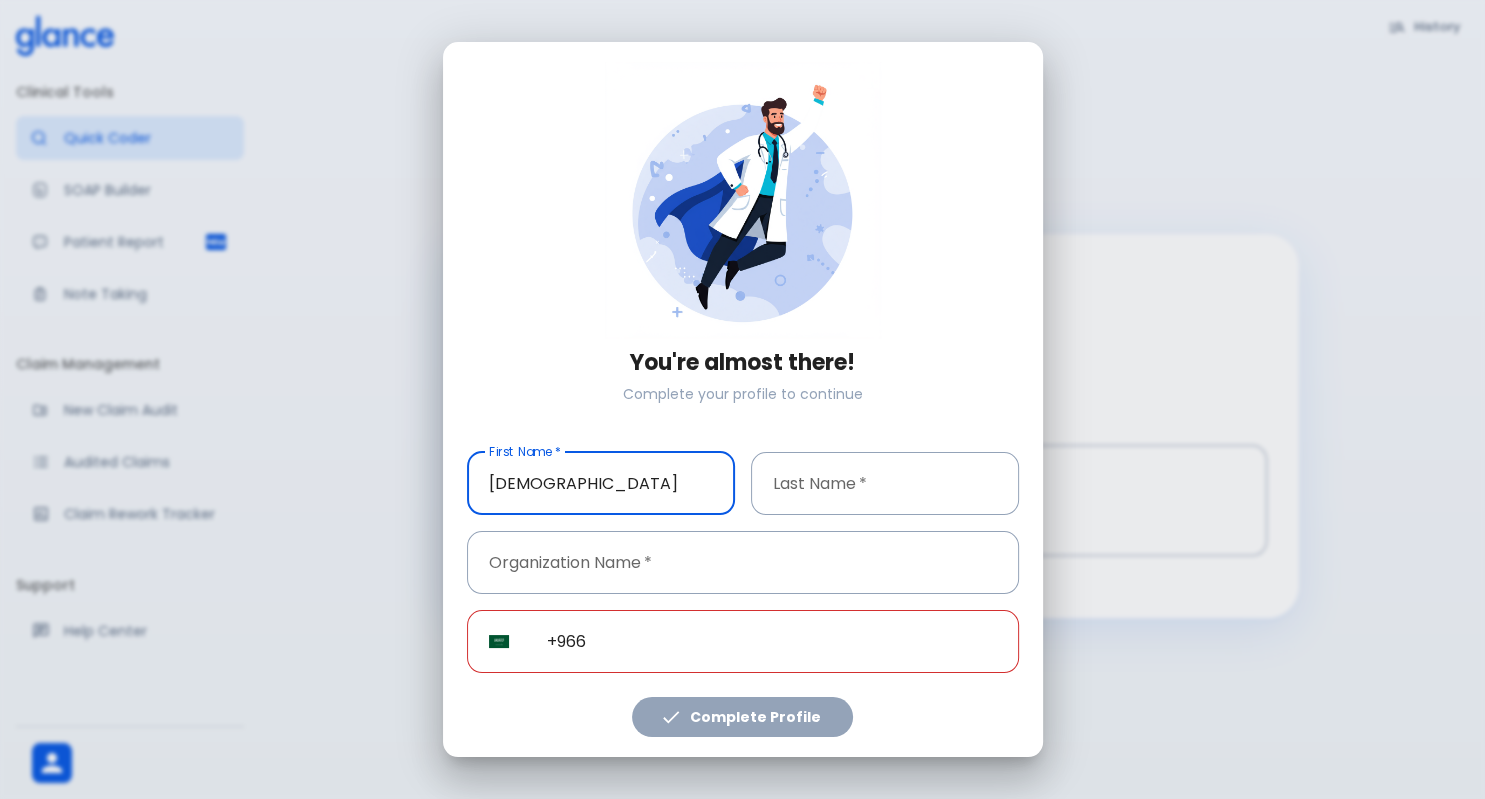 type on "[DEMOGRAPHIC_DATA]" 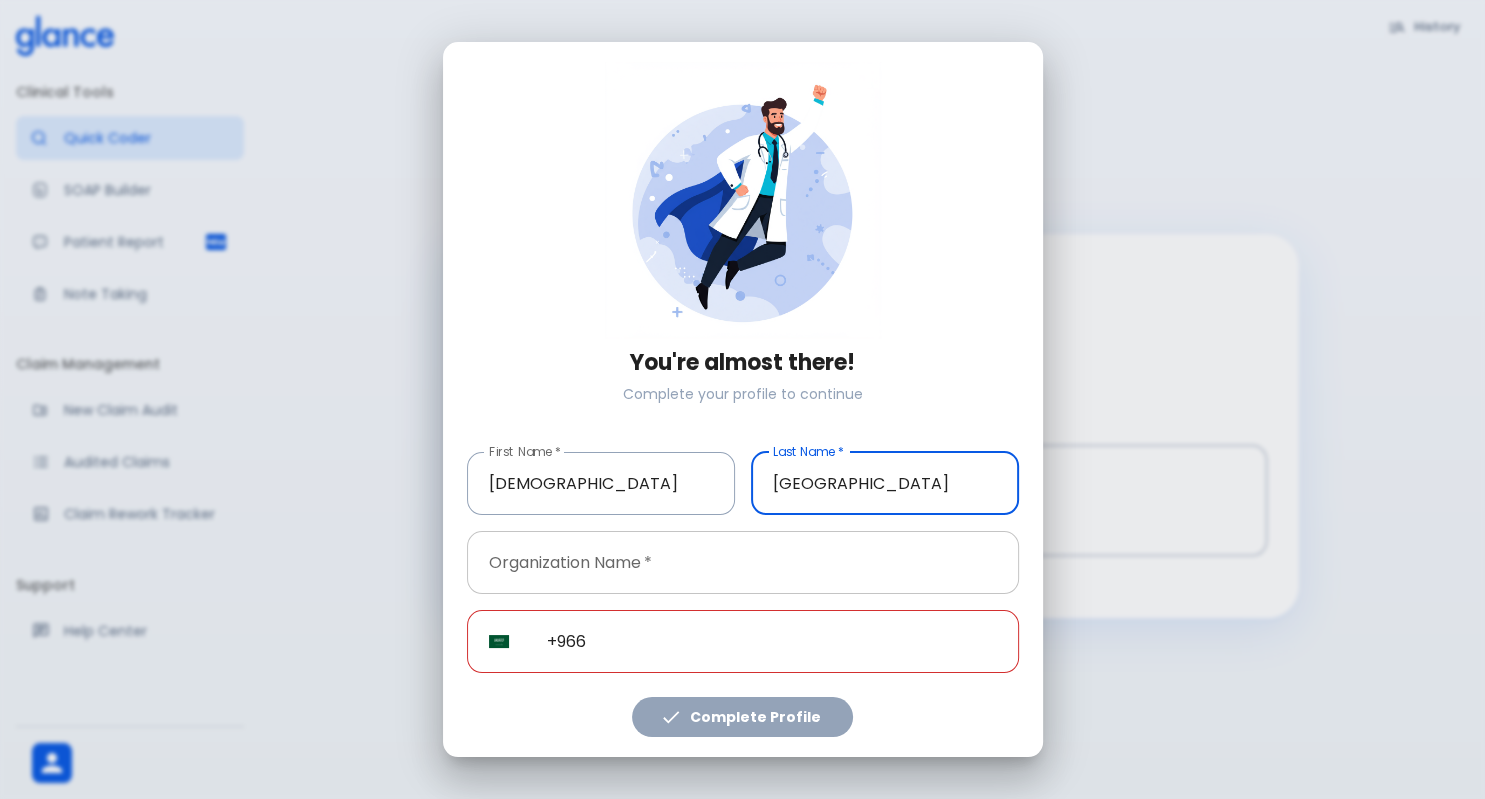 type on "[GEOGRAPHIC_DATA]" 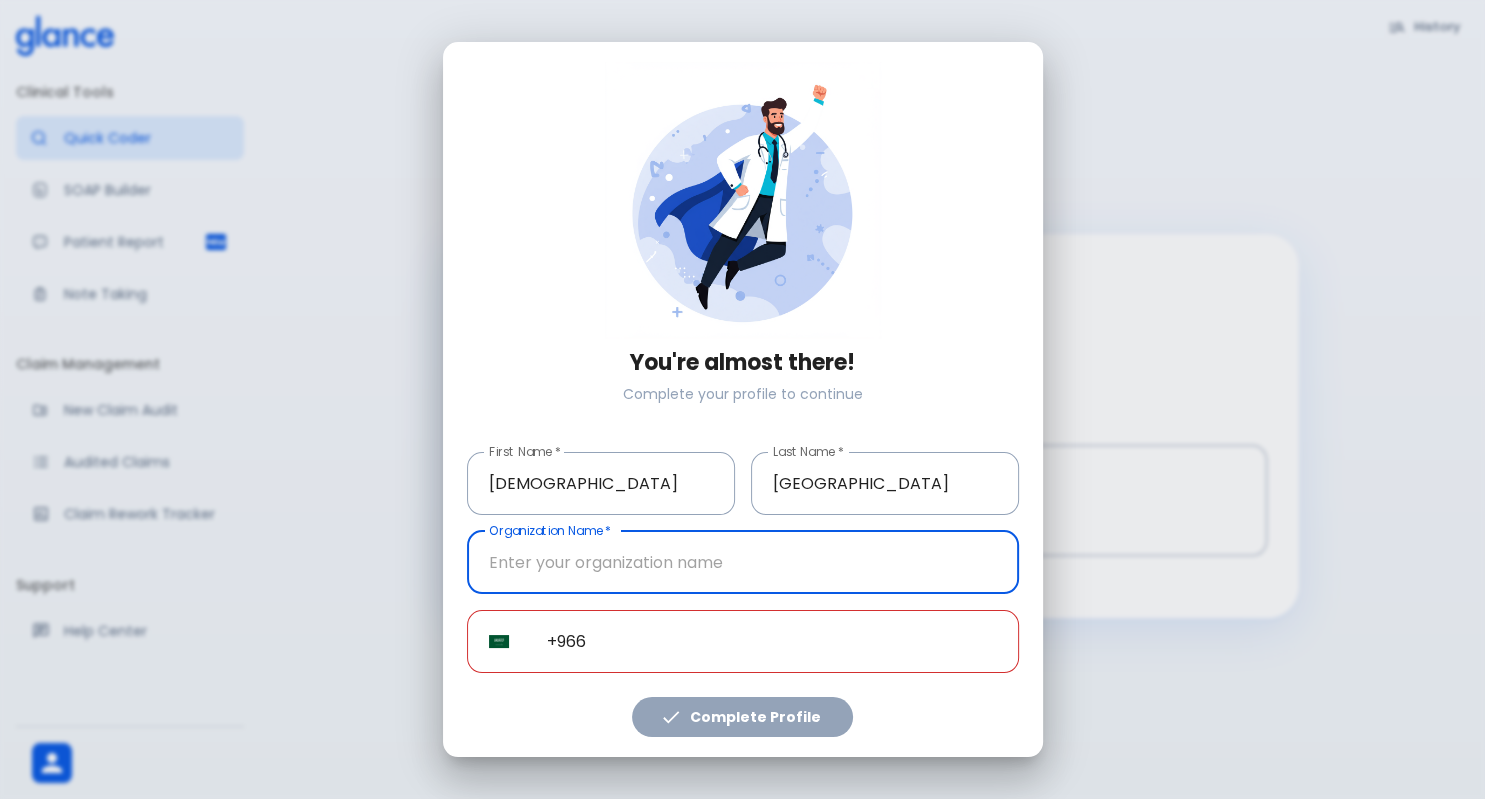 click at bounding box center (743, 562) 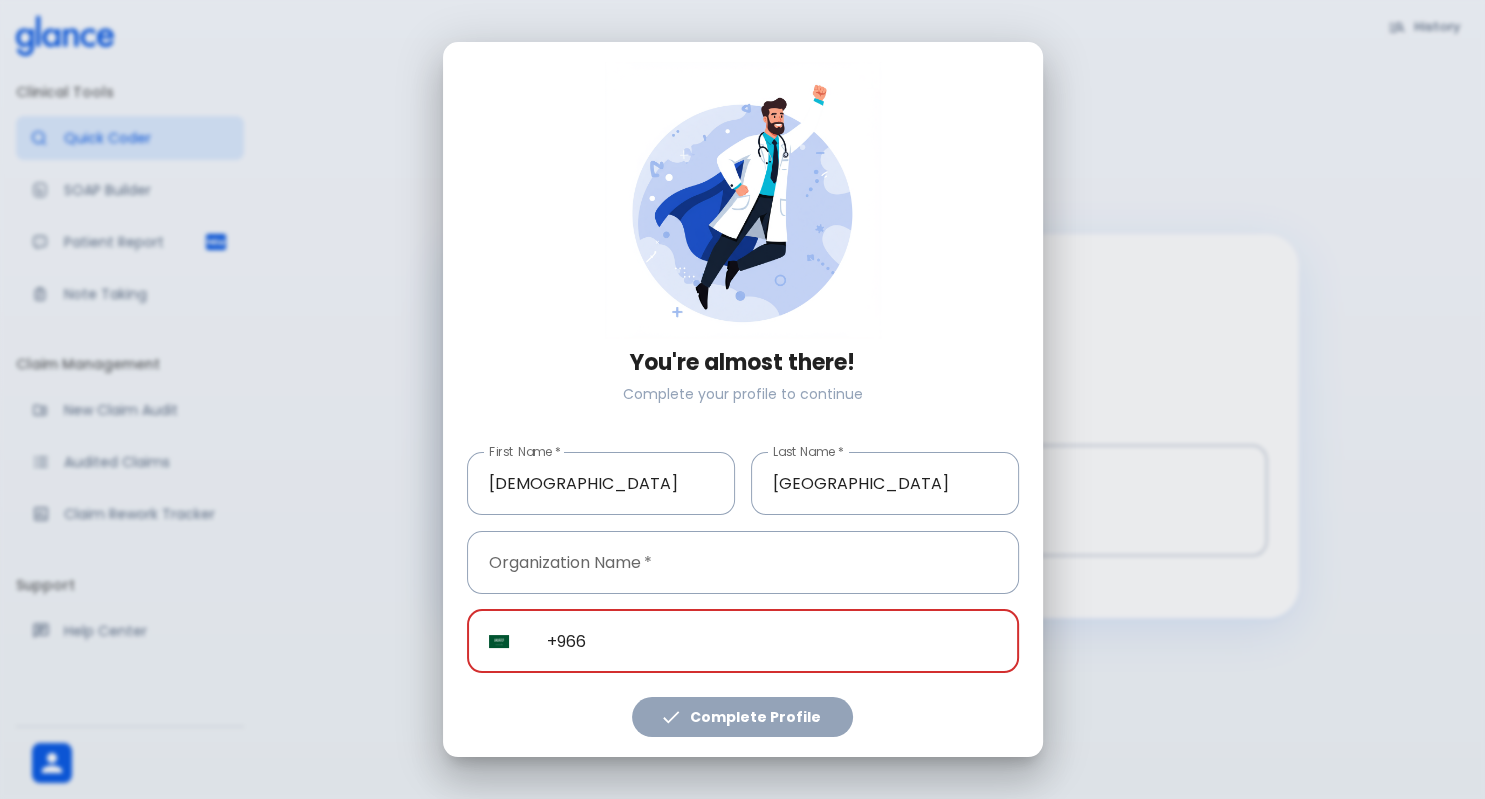 click on "+966" at bounding box center (772, 641) 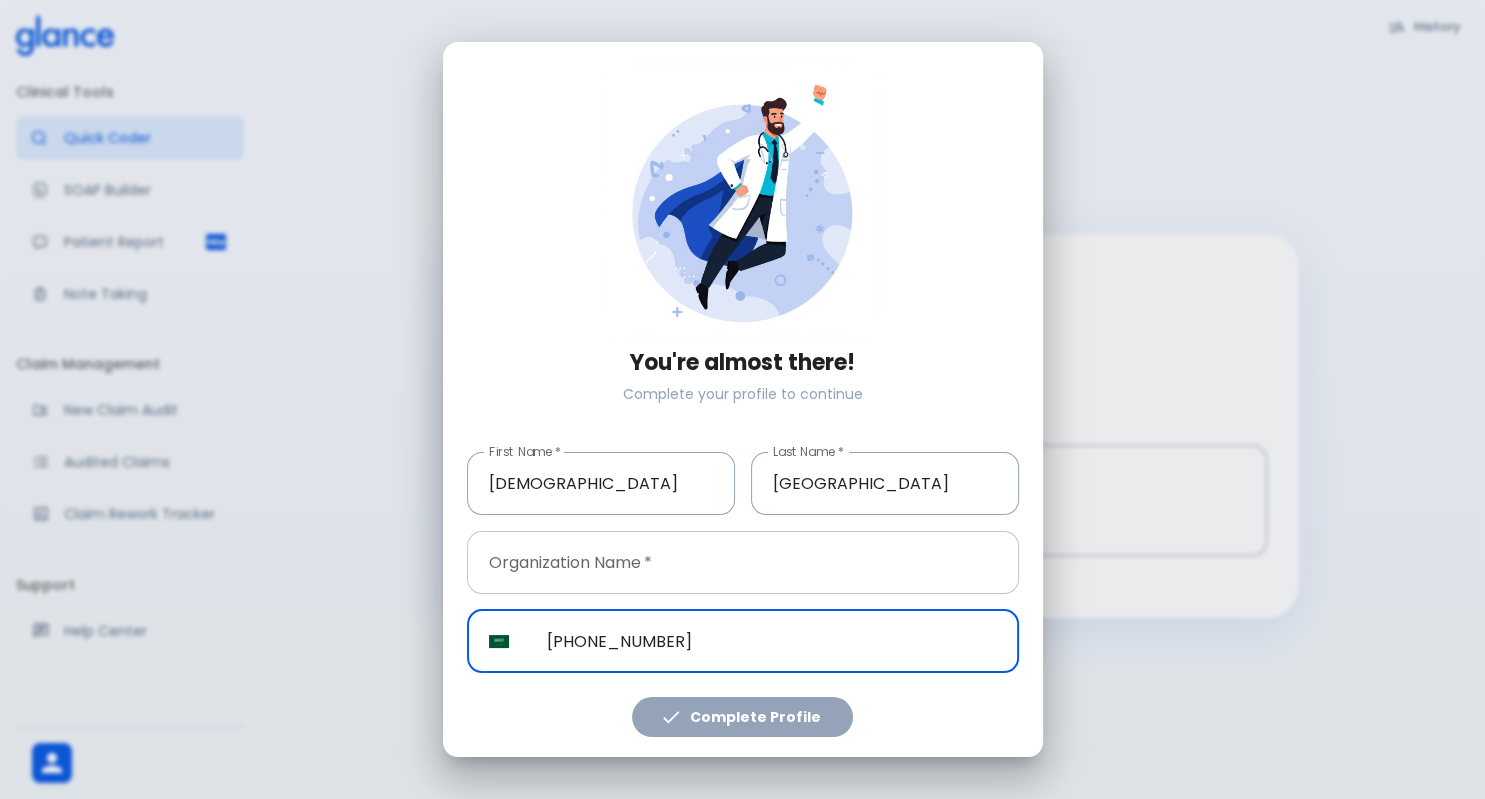 type on "[PHONE_NUMBER]" 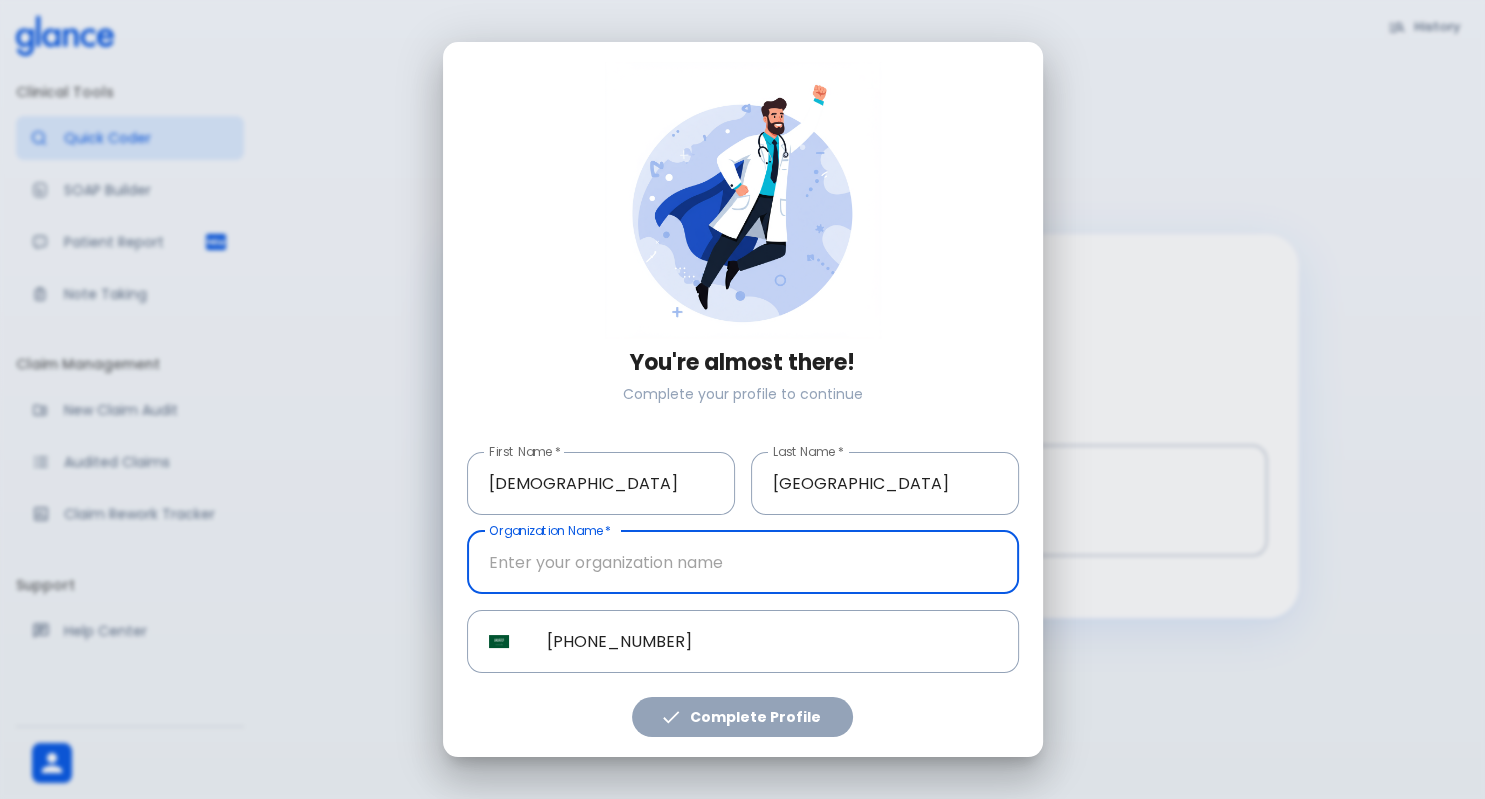click at bounding box center [743, 562] 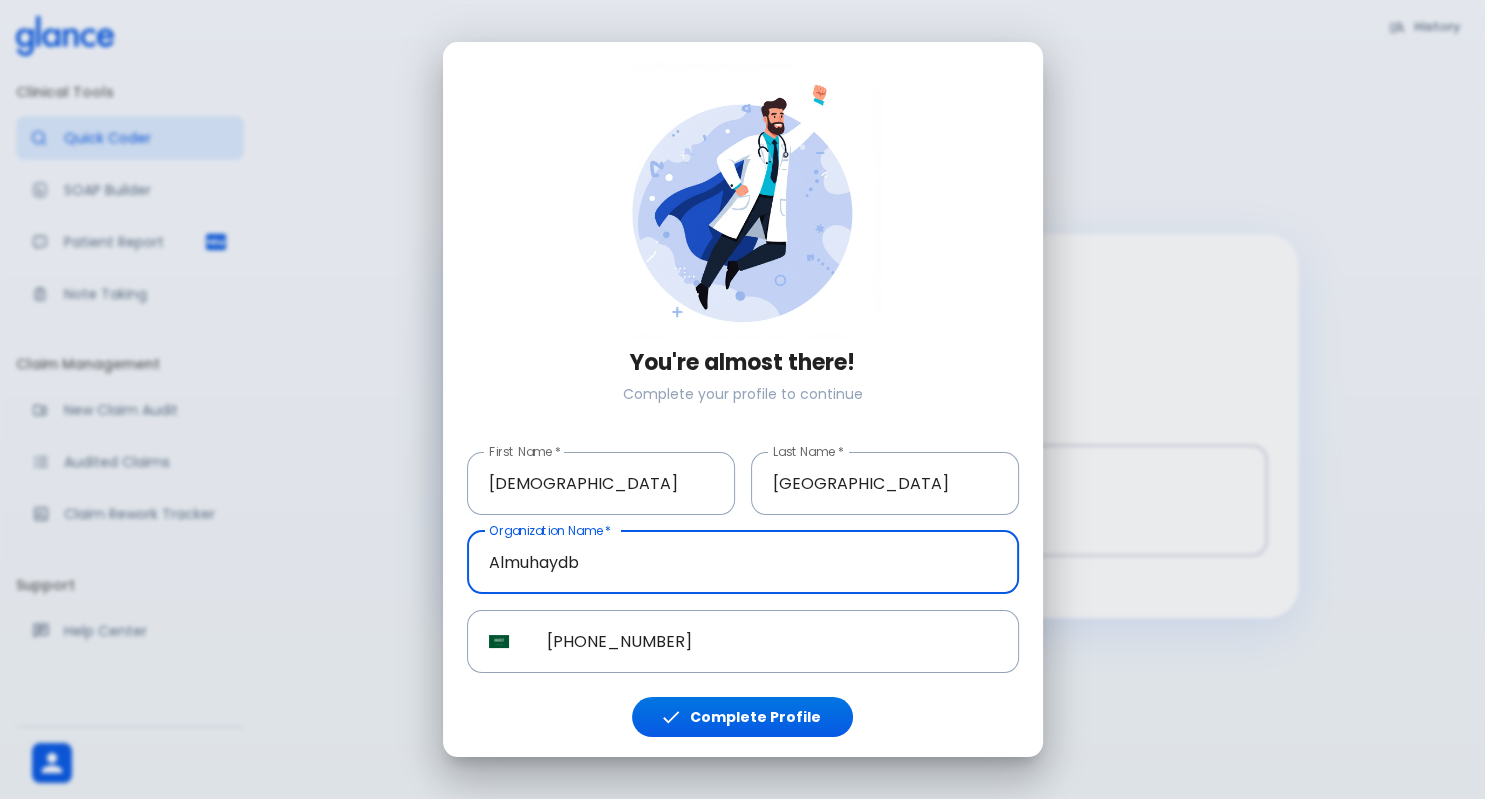 type on "Almuhaydb" 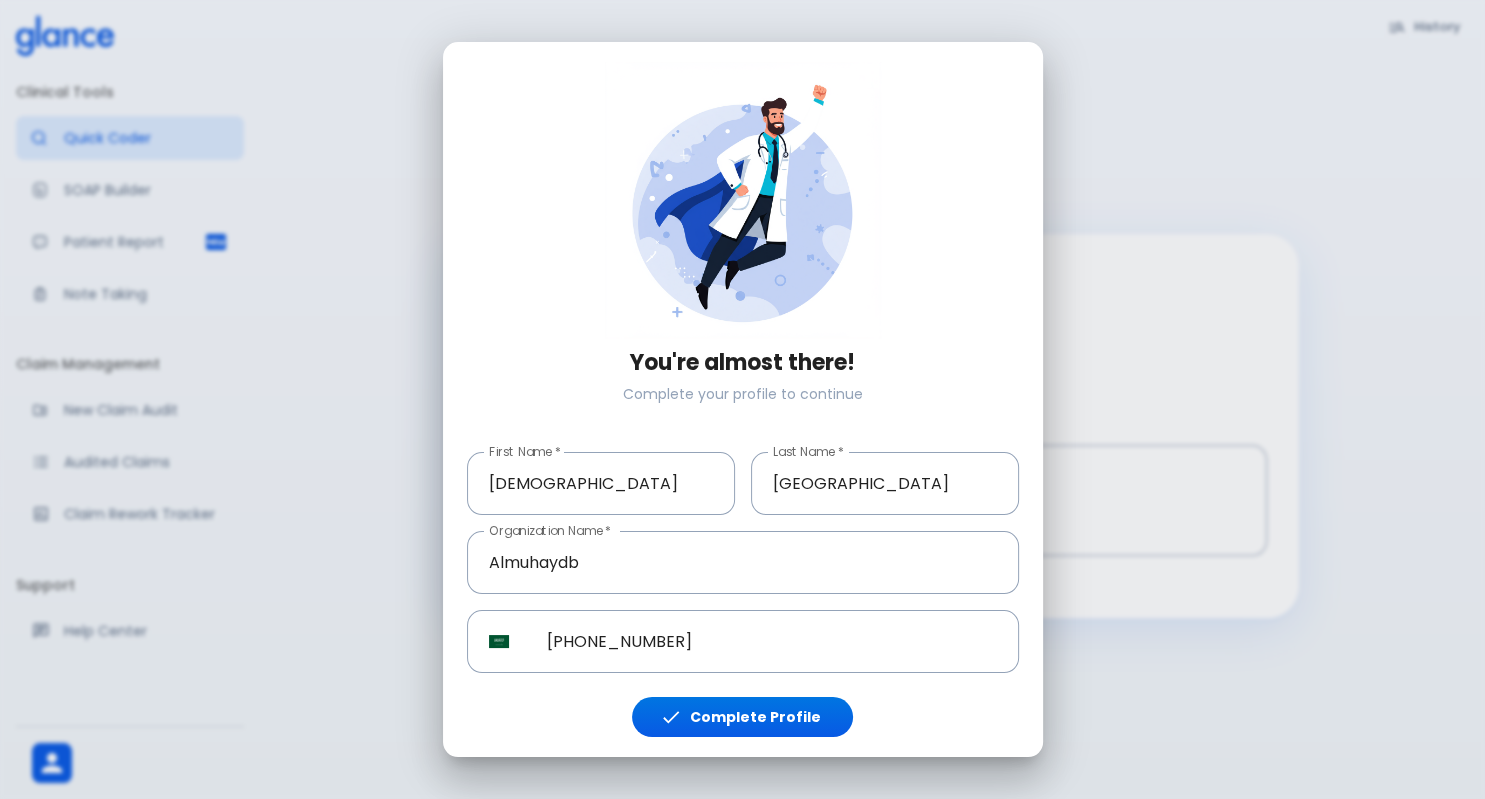 click on "You're almost there! Complete your profile to continue First Name   * [PERSON_NAME] First Name  * Last Name   * [GEOGRAPHIC_DATA] Last Name  * Organization Name   * Almuhaydb Organization Name  * ​ SA [PHONE_NUMBER] ​ Complete Profile" at bounding box center (743, 400) 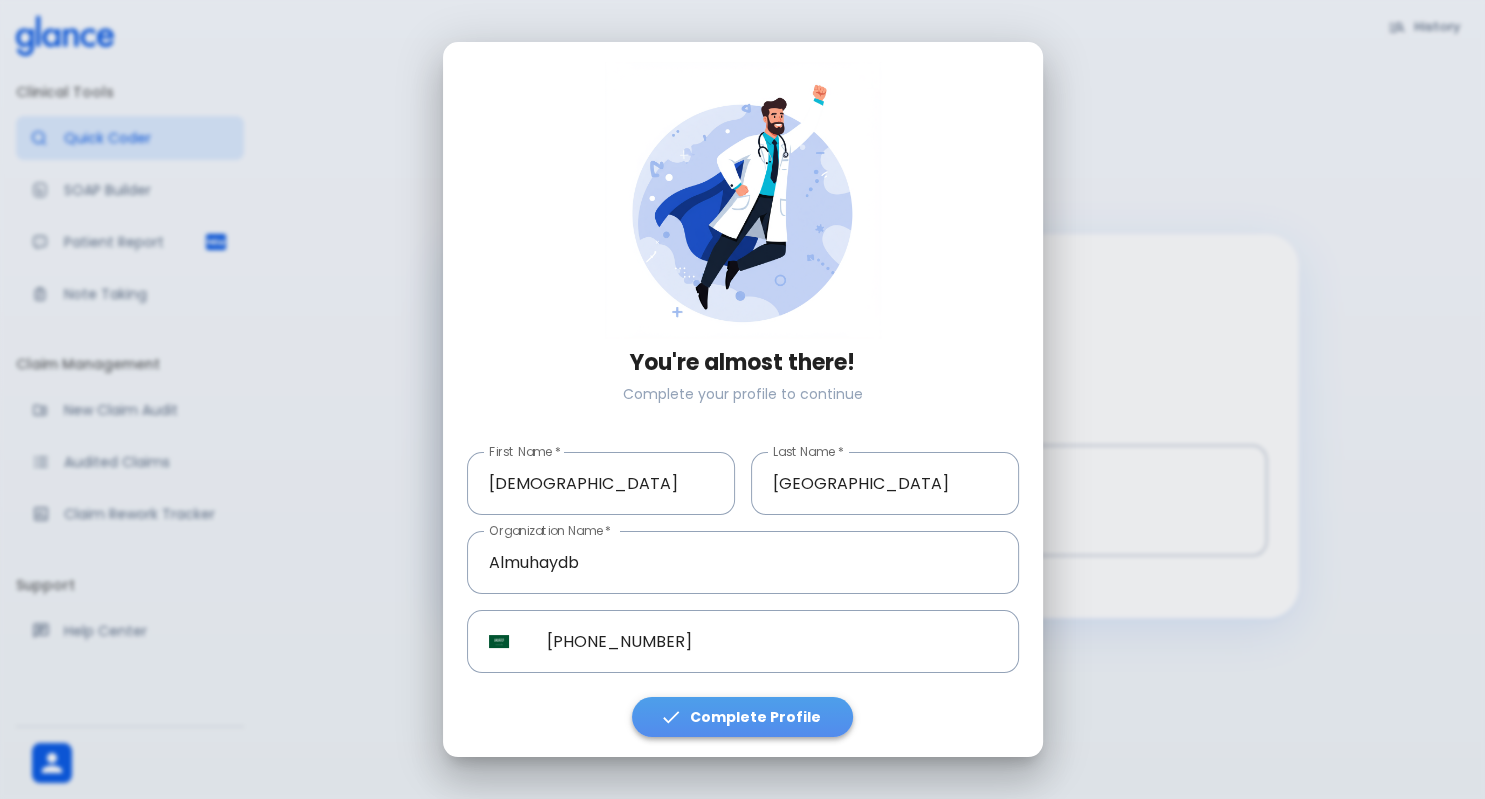 click on "Complete Profile" at bounding box center [742, 717] 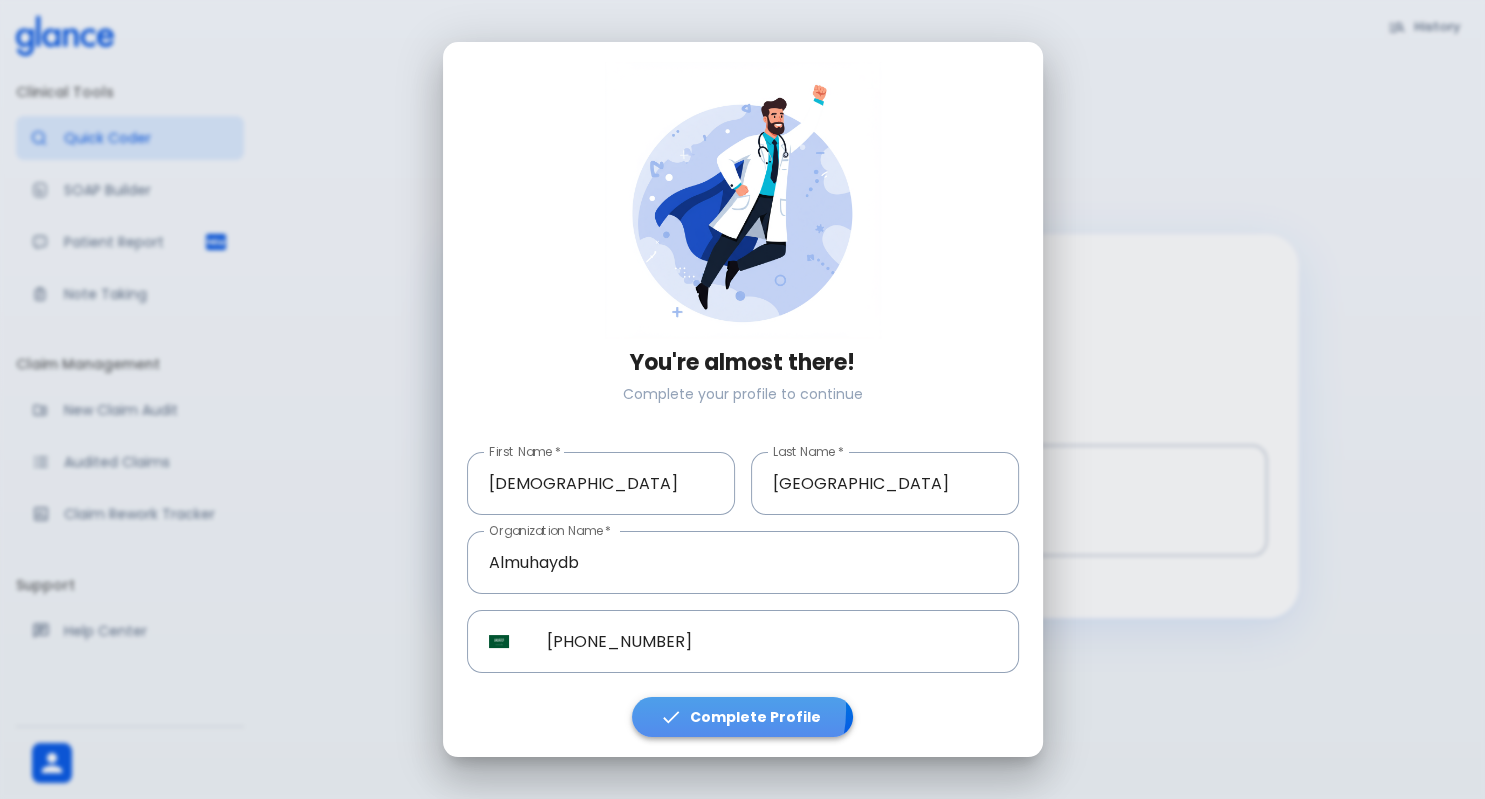 click on "Complete Profile" at bounding box center [742, 717] 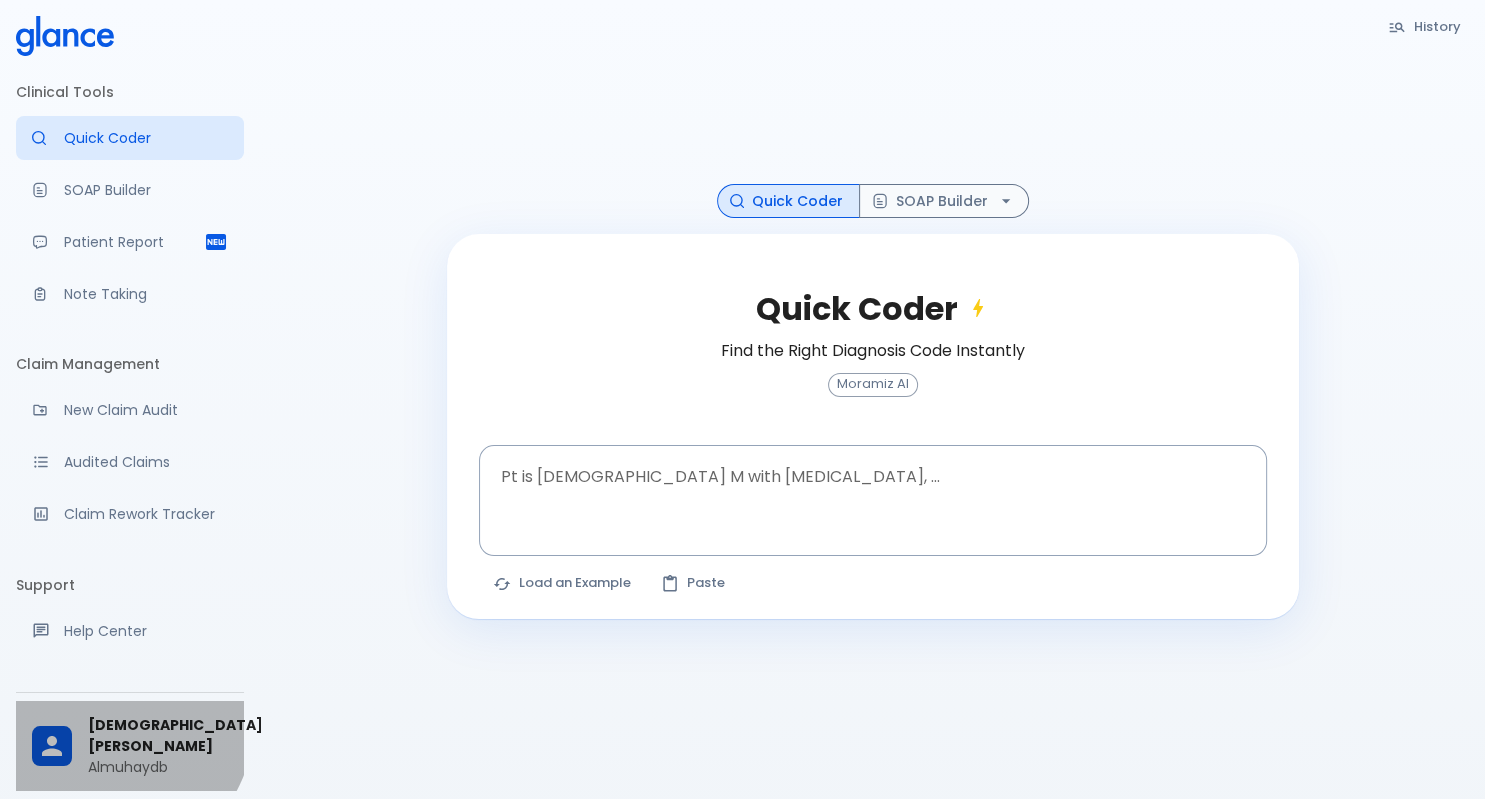 click on "[DEMOGRAPHIC_DATA][PERSON_NAME]" at bounding box center (158, 736) 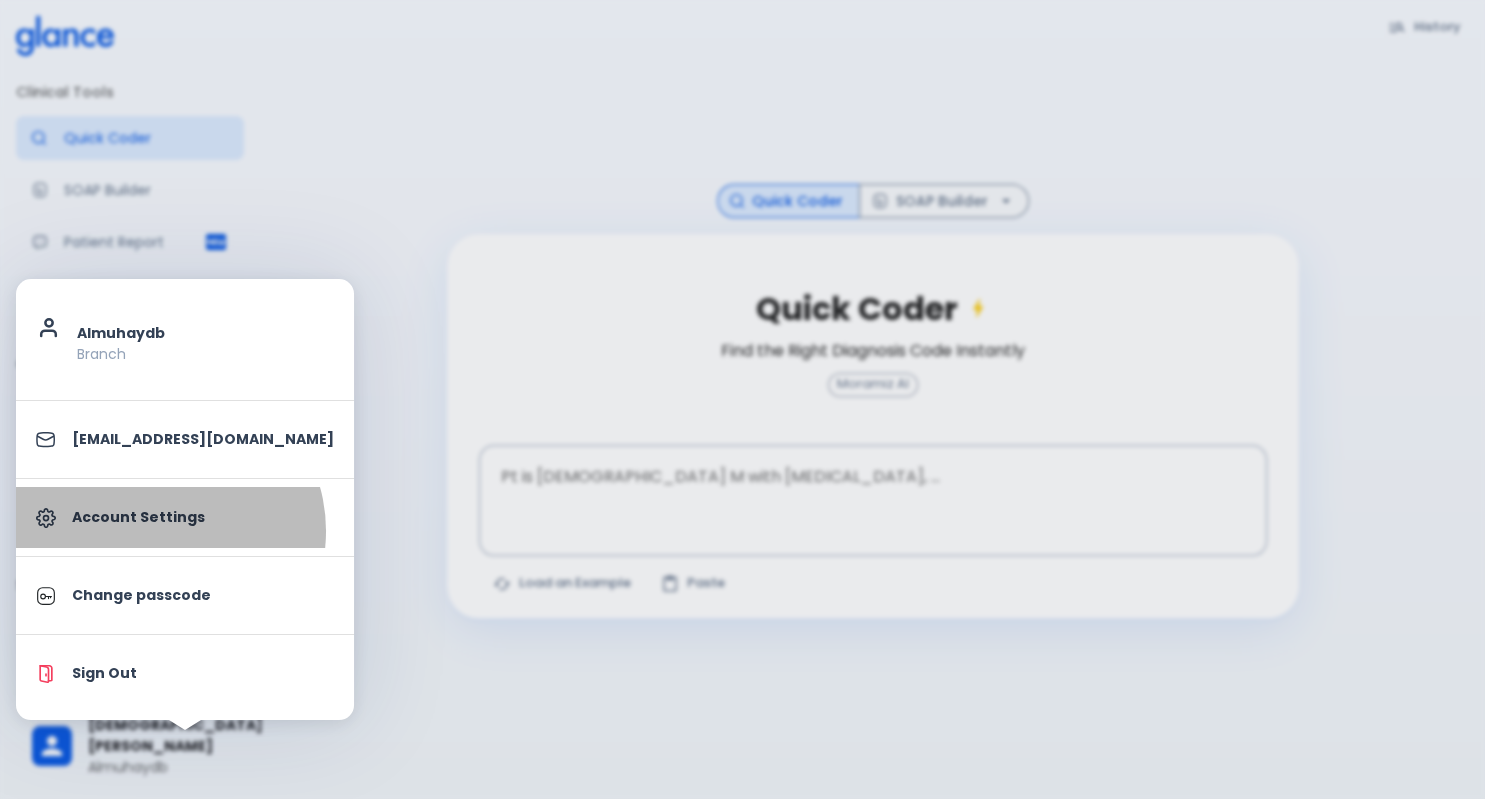 click on "Account Settings" at bounding box center [185, 517] 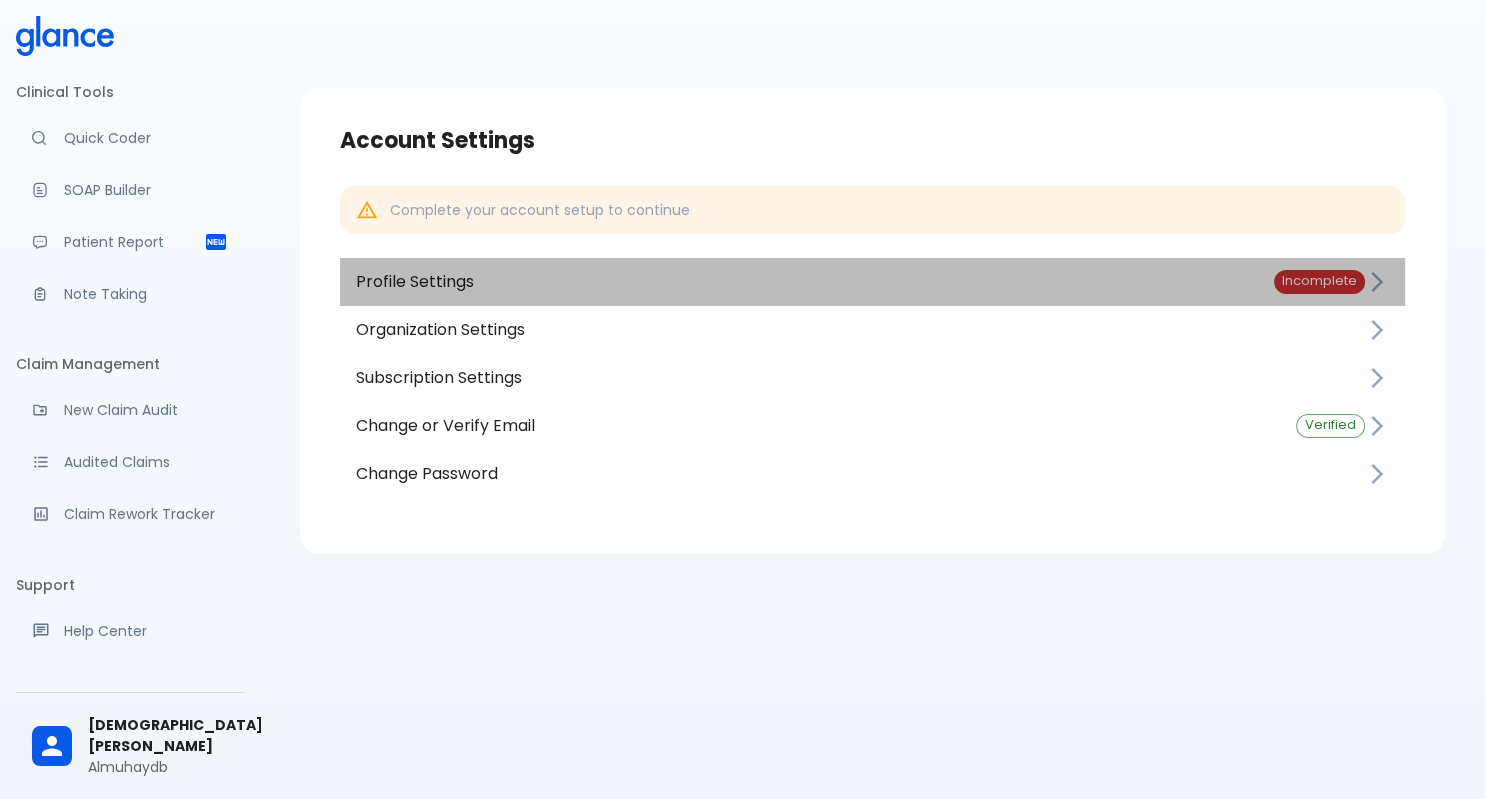 click on "Incomplete" at bounding box center (1319, 281) 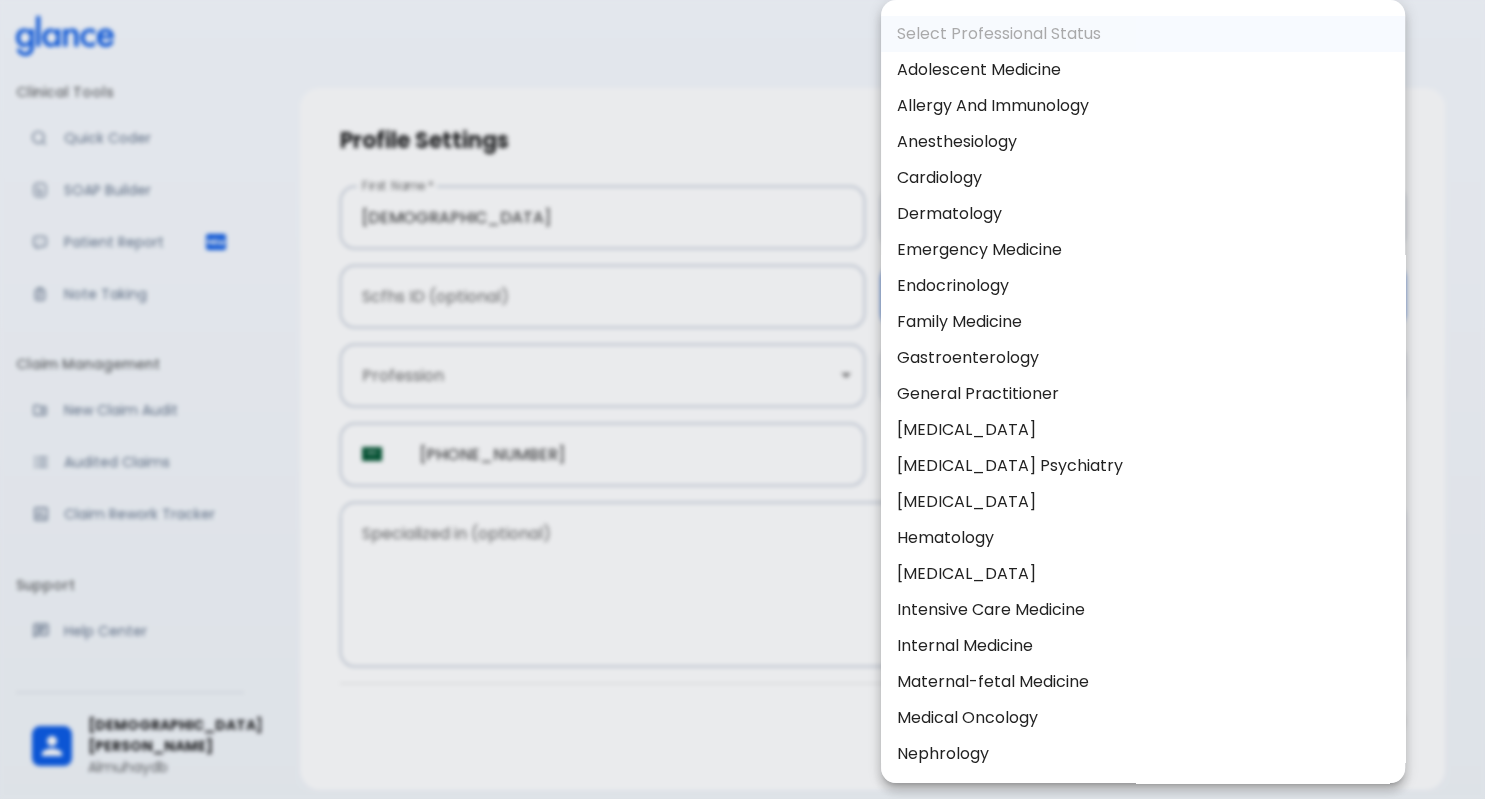 drag, startPoint x: 1034, startPoint y: 272, endPoint x: 1016, endPoint y: 285, distance: 22.203604 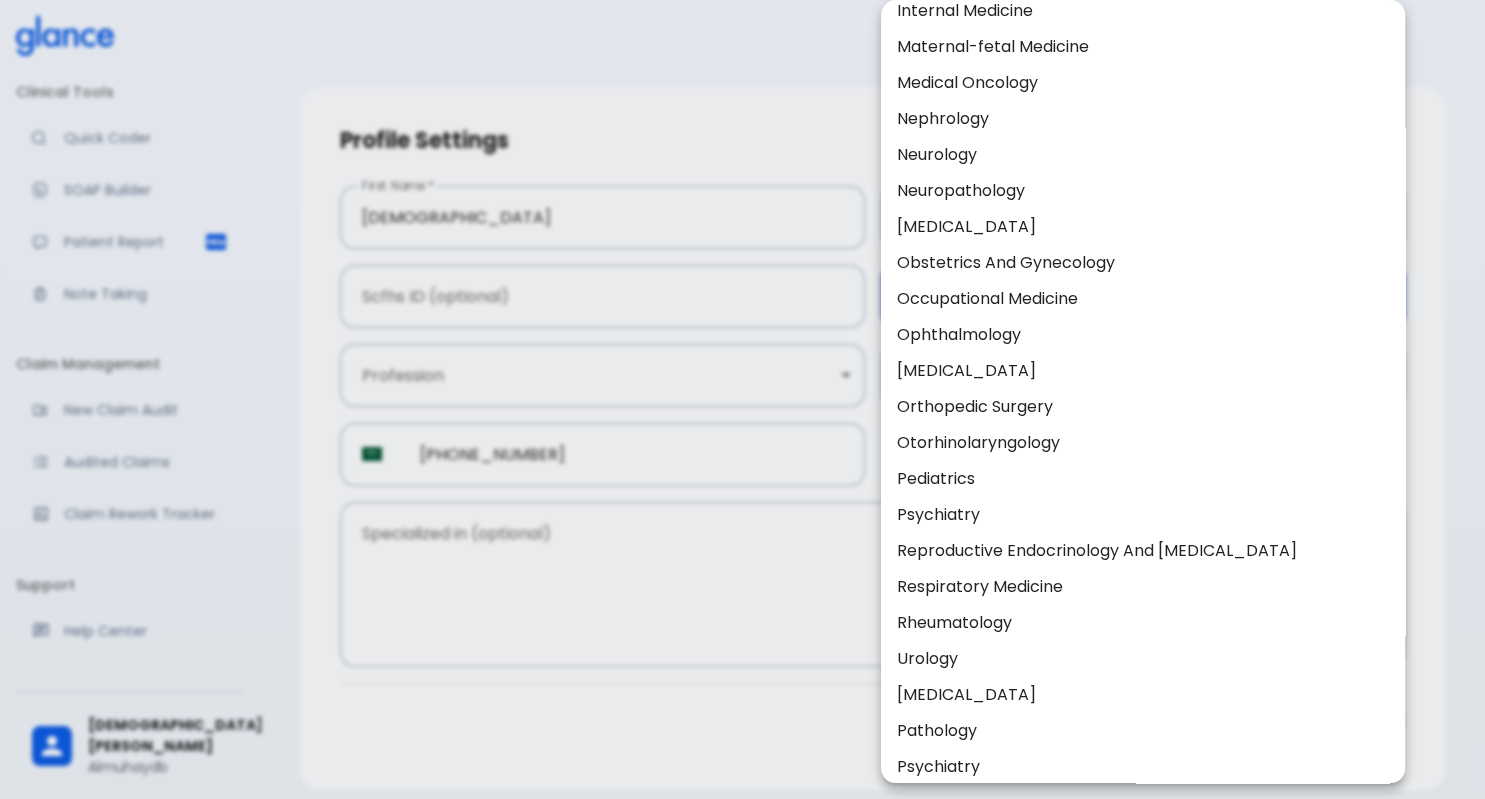 scroll, scrollTop: 636, scrollLeft: 0, axis: vertical 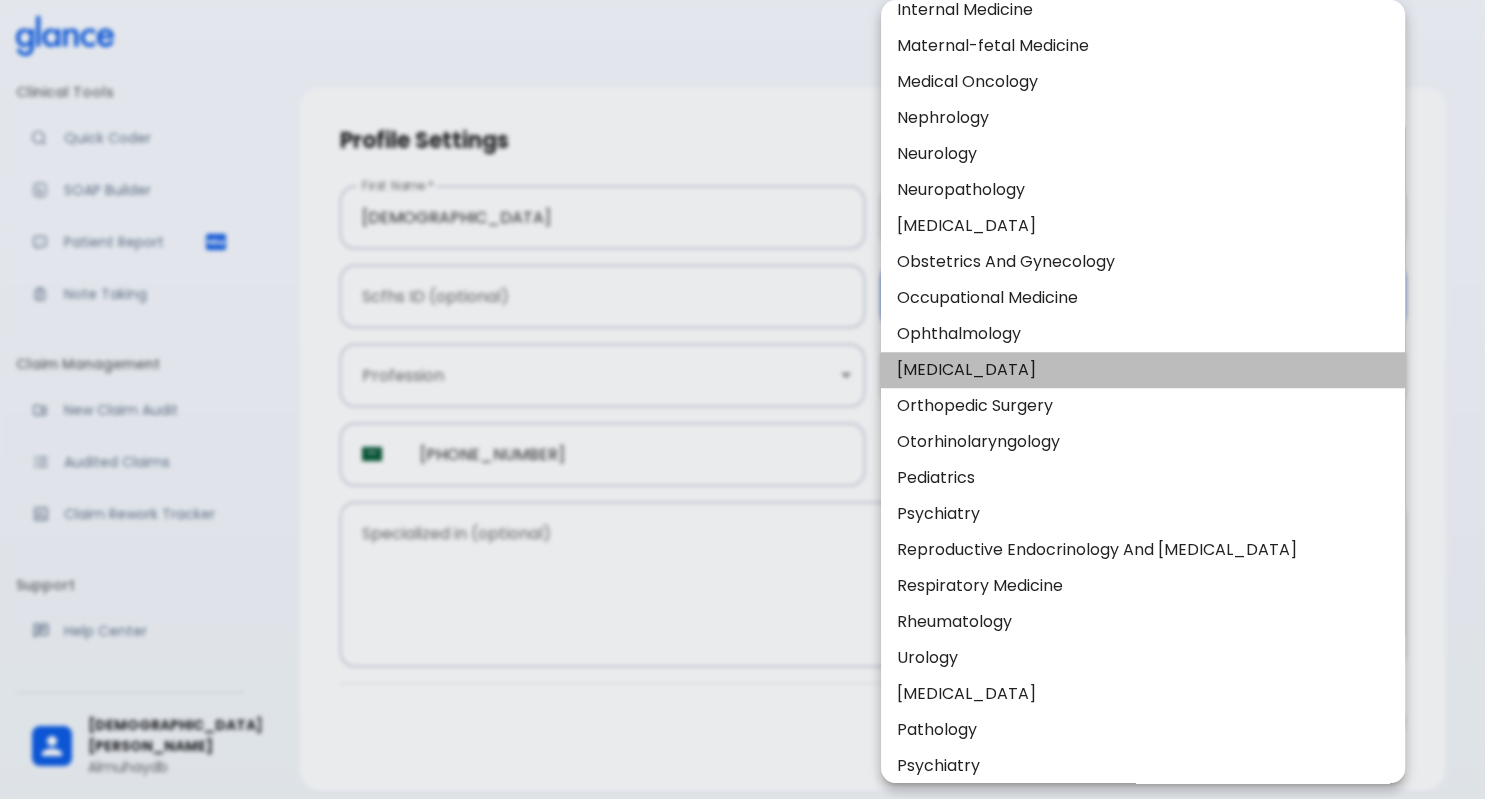 click on "[MEDICAL_DATA]" at bounding box center (1143, 370) 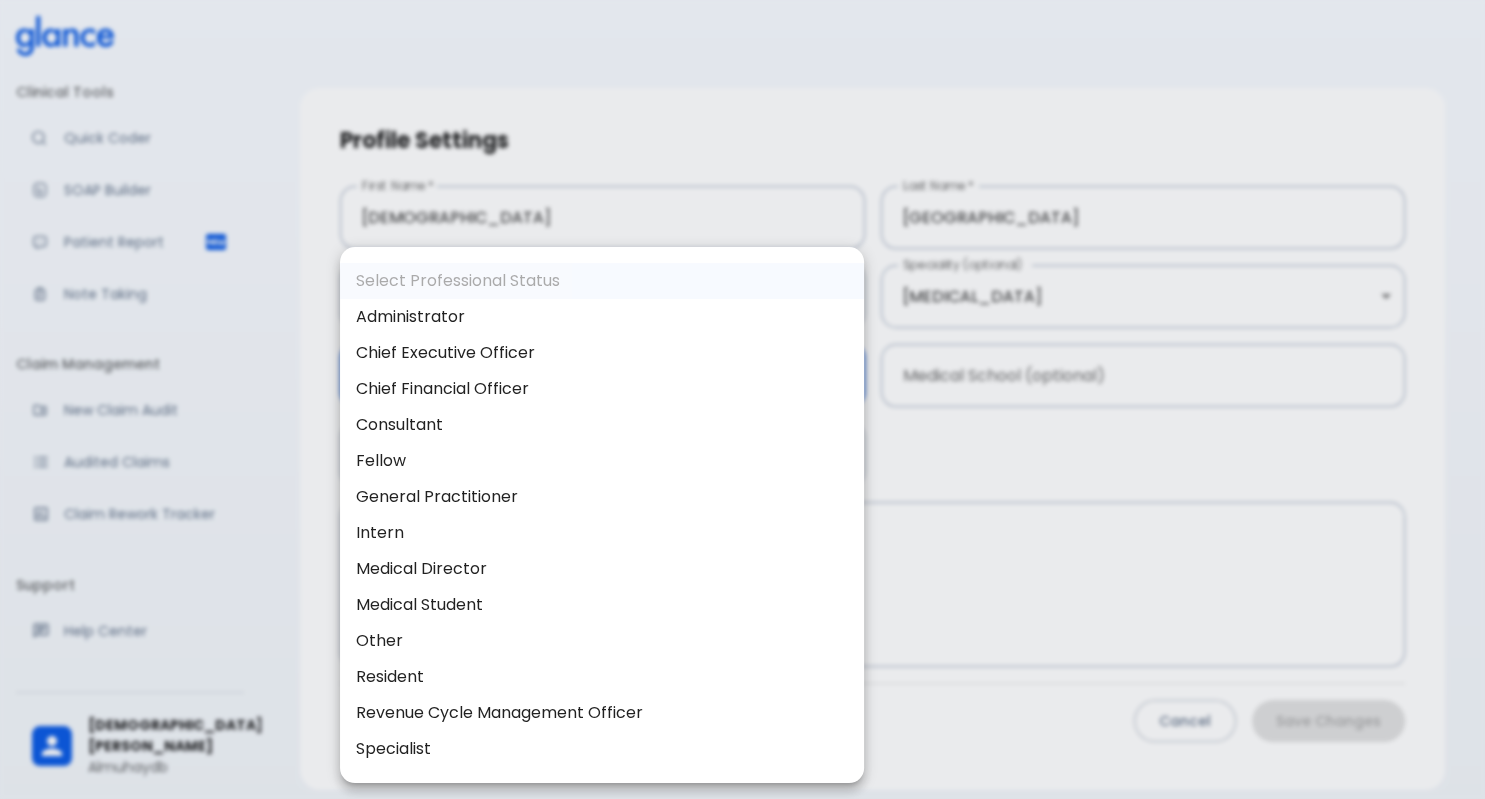 click on "↧  pull to refresh  ↧ Clinical Tools Quick Coder SOAP Builder Patient Report Note Taking Claim Management New Claim Audit Audited Claims Claim Rework Tracker Support Help Center What's new? Settings Your Settings [PERSON_NAME][GEOGRAPHIC_DATA] Profile Settings First Name   * [PERSON_NAME] First Name  * Last Name   * [GEOGRAPHIC_DATA] Last Name  * Scfhs ID (optional) Scfhs ID (optional) Speciality   (optional) [MEDICAL_DATA] [MEDICAL_DATA] Speciality (optional) Profession ​ Profession Medical School (optional) Medical School (optional) ​ SA [PHONE_NUMBER] ​ Specialized in (optional) x Specialized in (optional) Cancel Save Changes
Select Professional Status Administrator Chief Executive Officer Chief Financial Officer Consultant Fellow General Practitioner Intern Medical Director Medical Student Other Resident Revenue Cycle Management Officer Specialist" at bounding box center (742, 439) 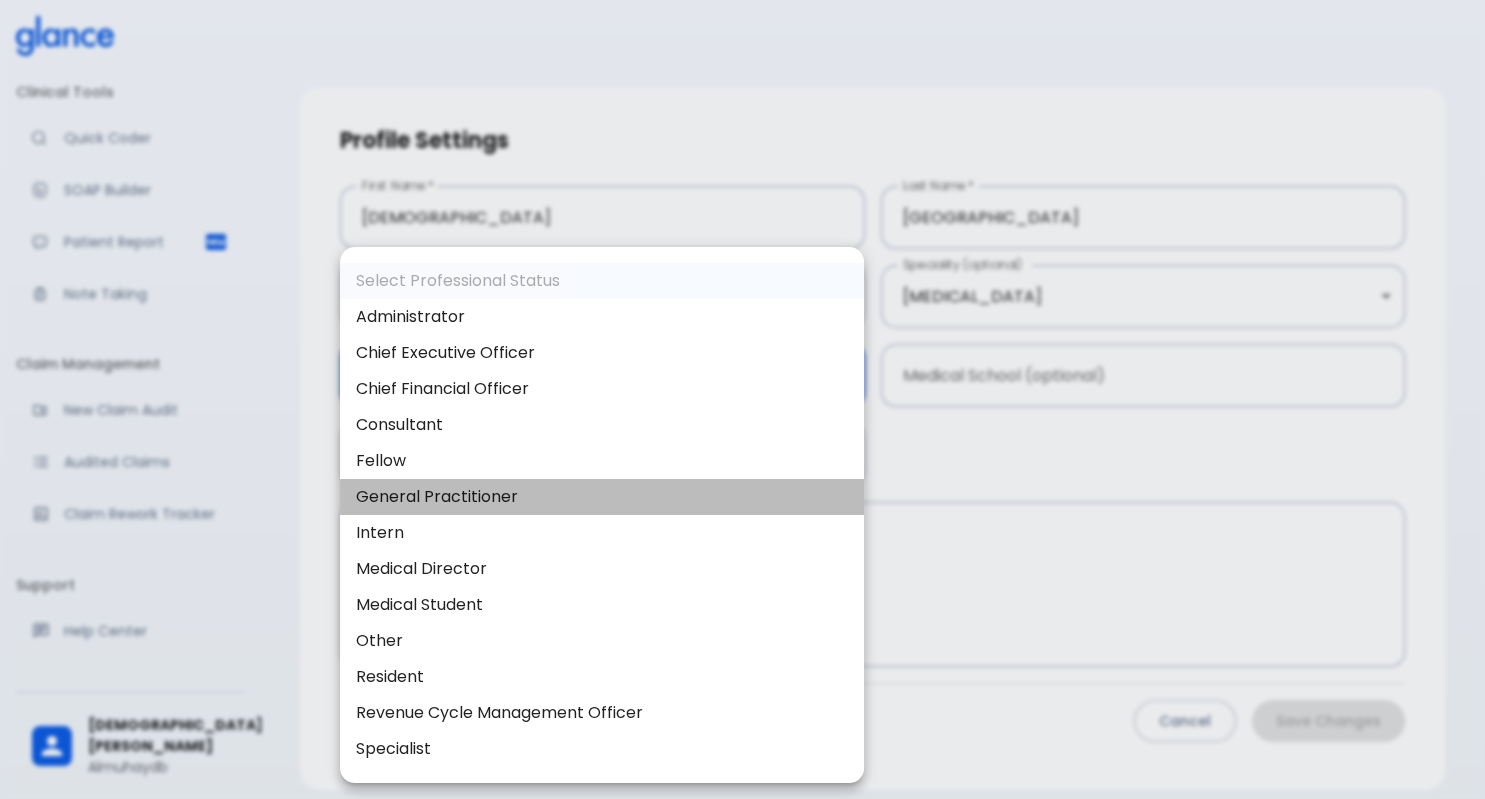 click on "General Practitioner" at bounding box center [602, 497] 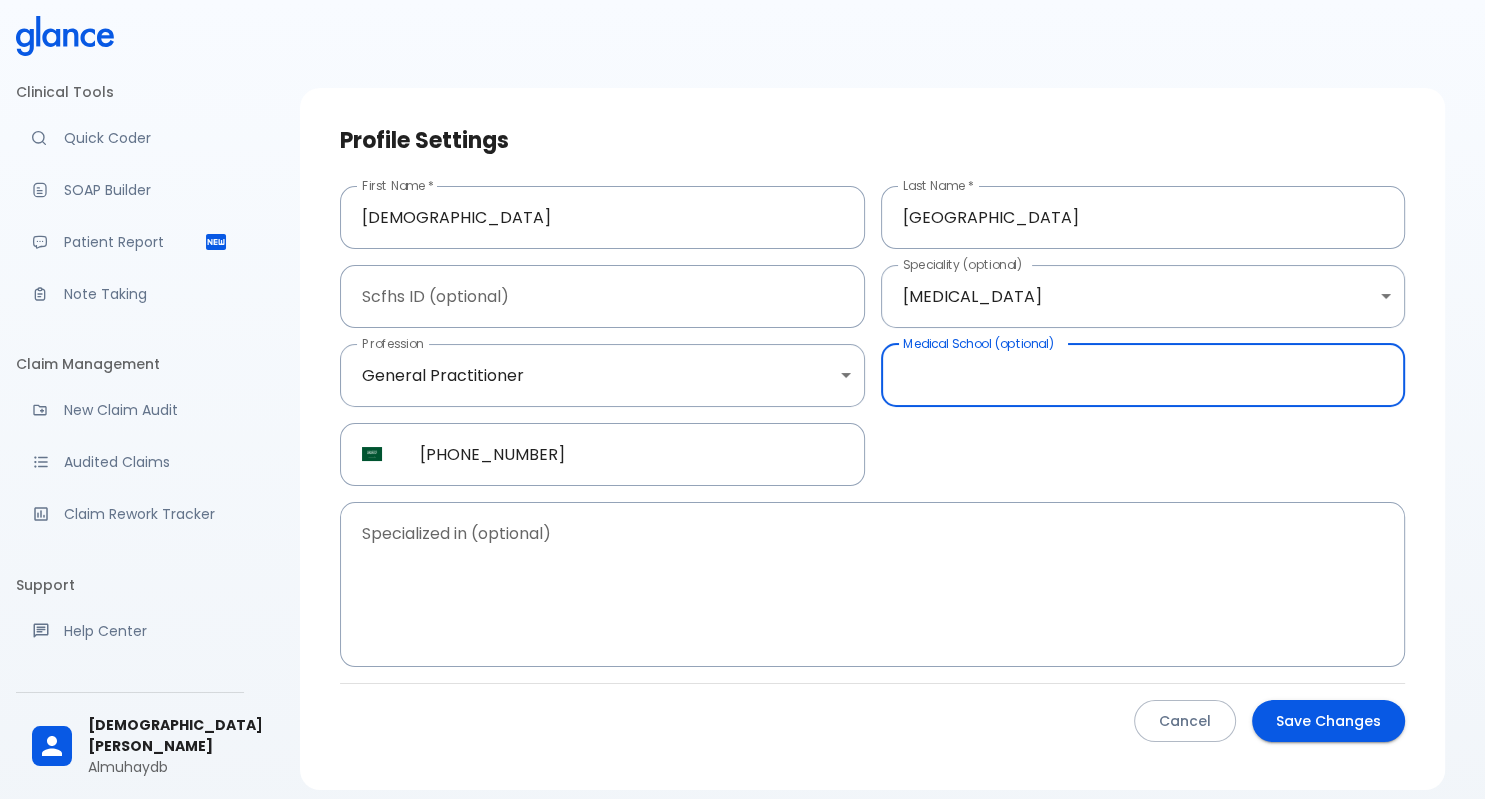 click at bounding box center (1143, 375) 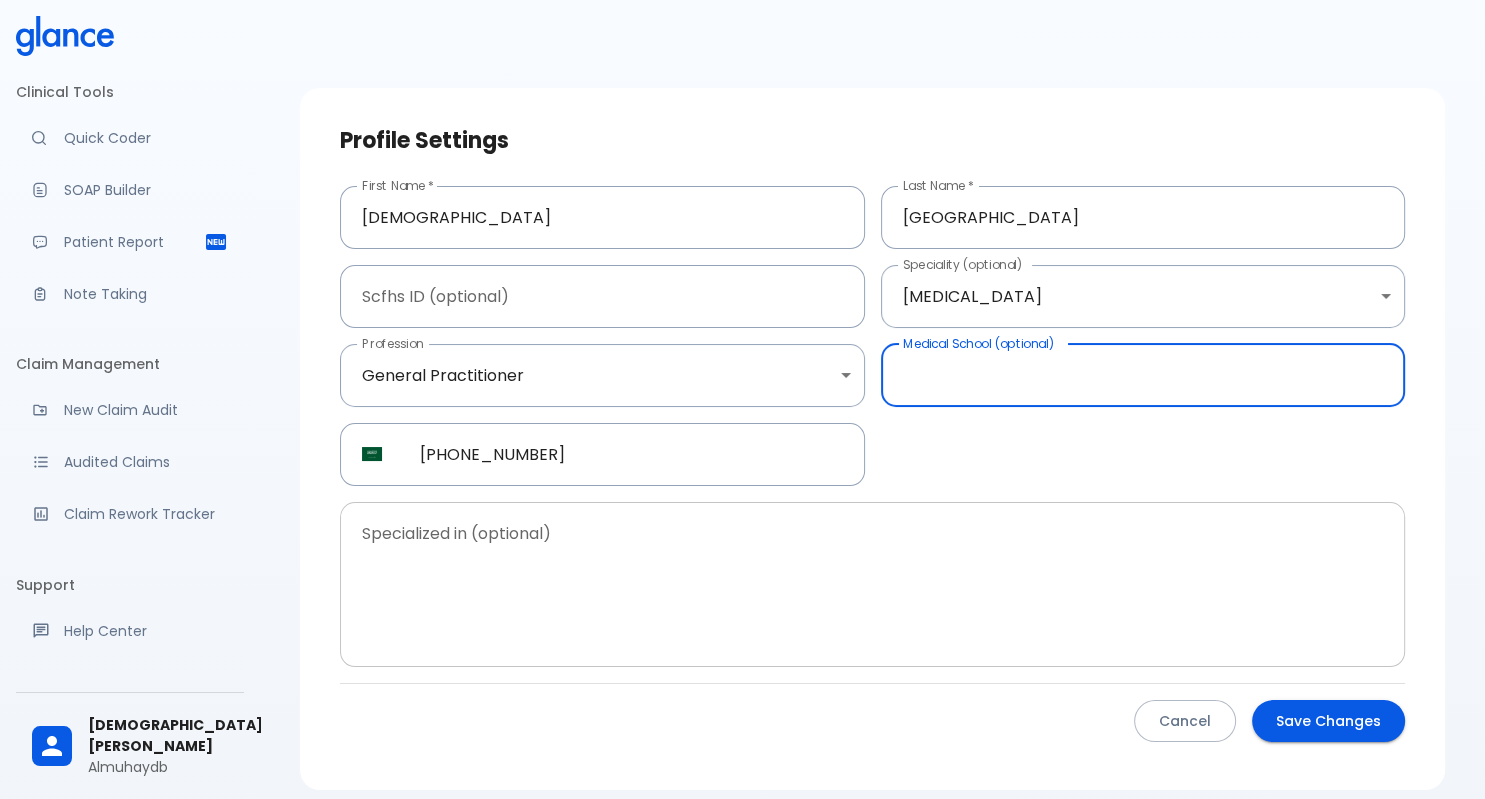 scroll, scrollTop: 78, scrollLeft: 0, axis: vertical 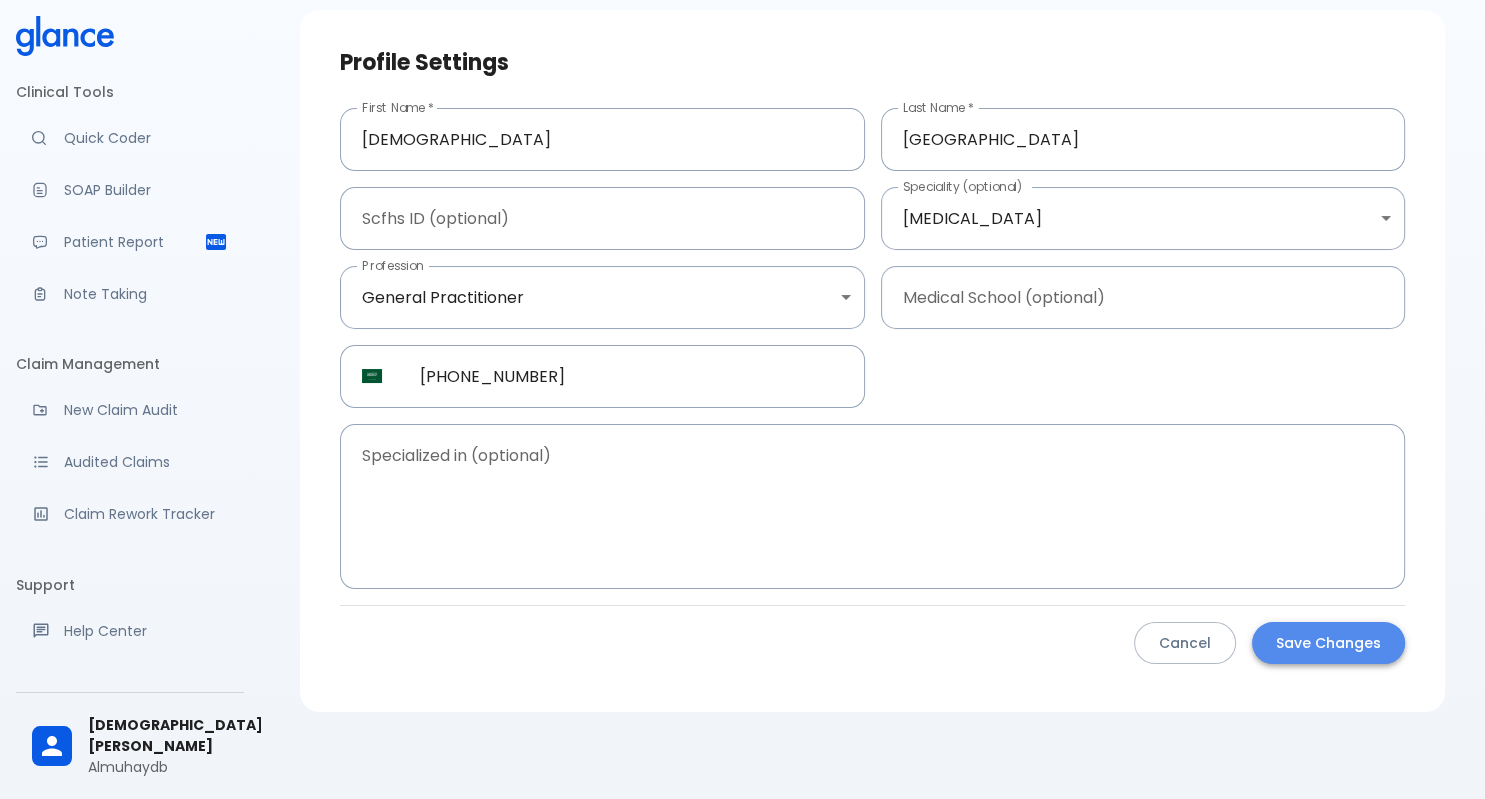click on "Save Changes" at bounding box center (1328, 643) 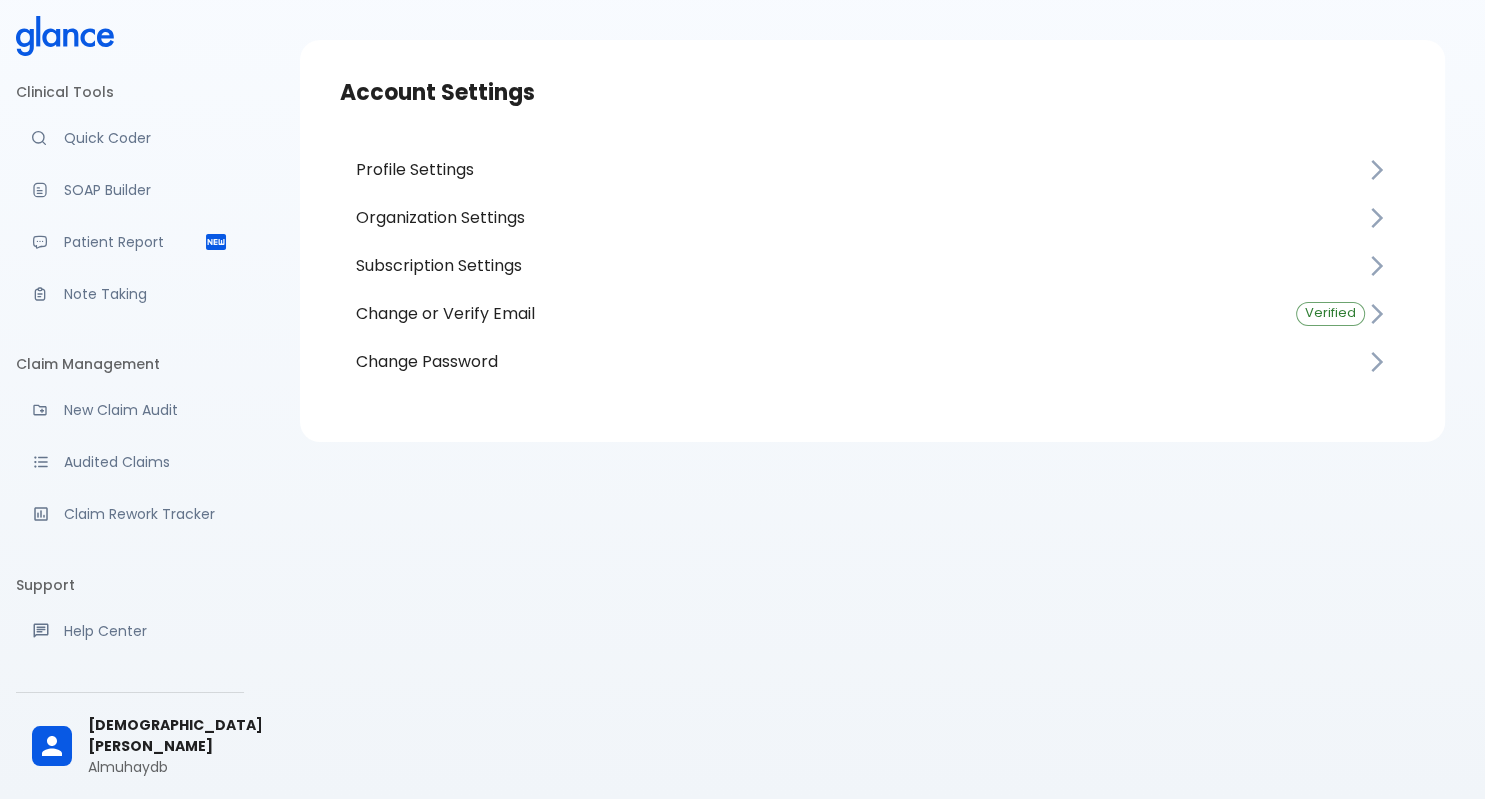 scroll, scrollTop: 0, scrollLeft: 0, axis: both 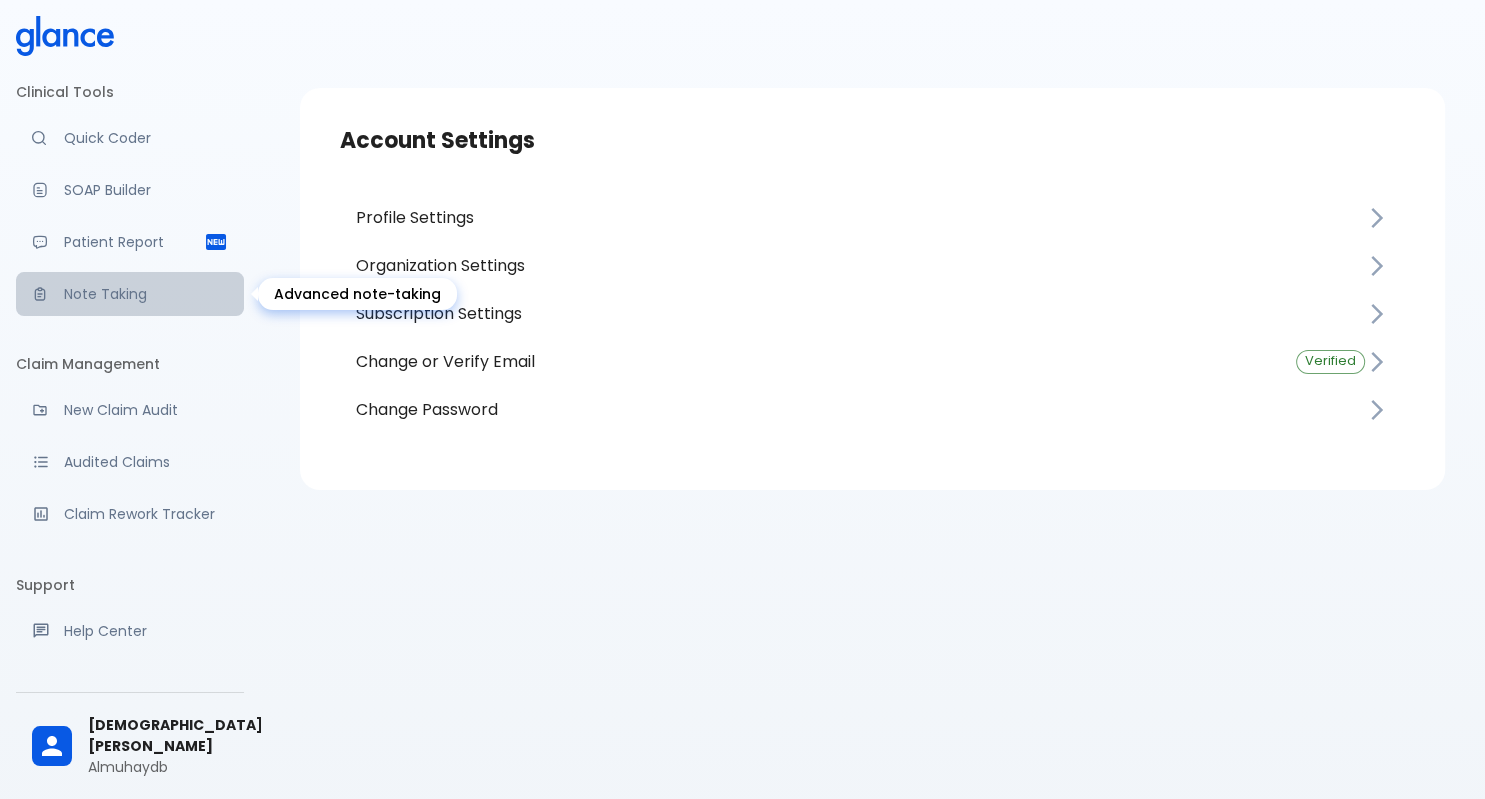 click at bounding box center [48, 294] 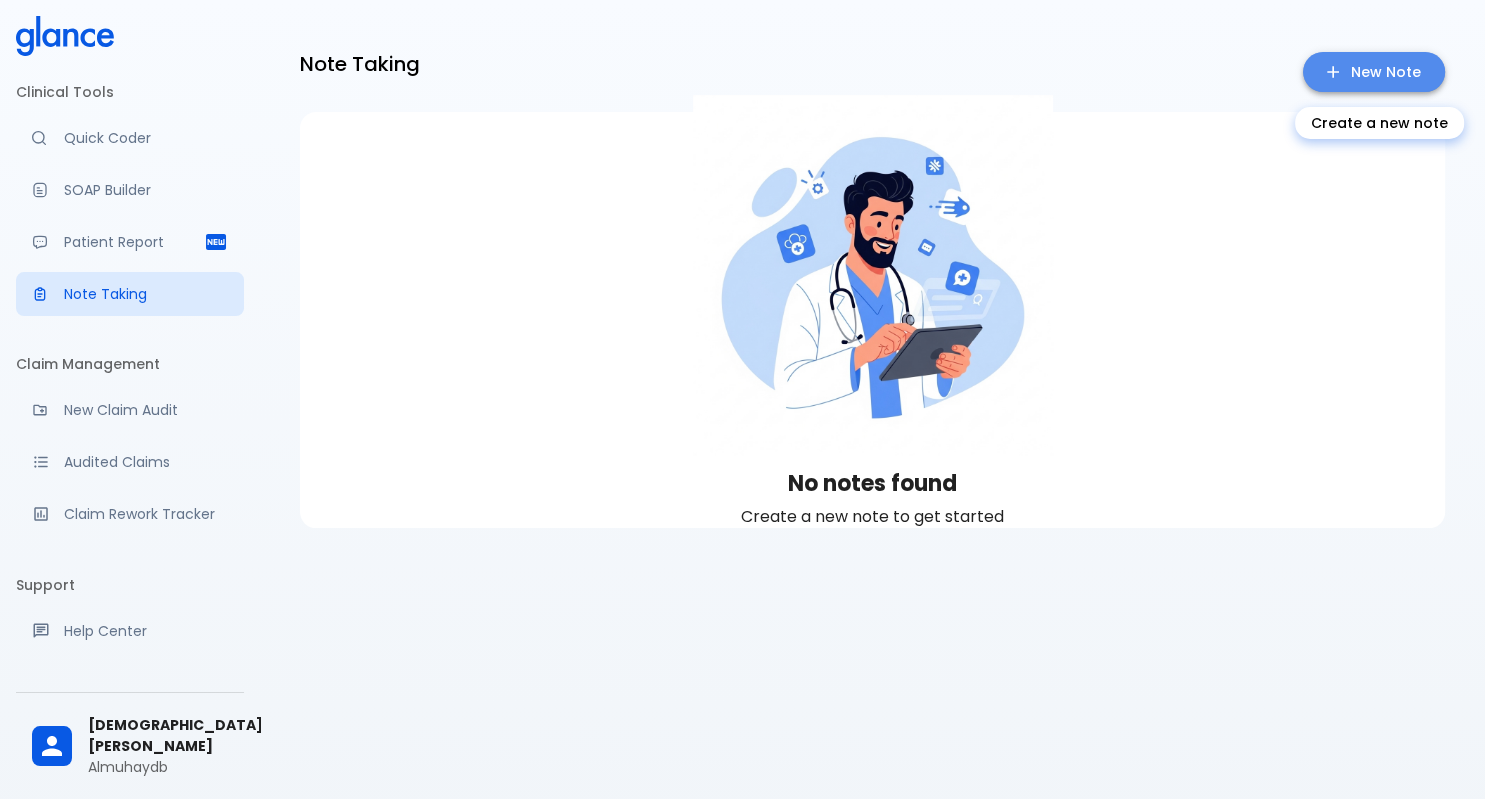 click 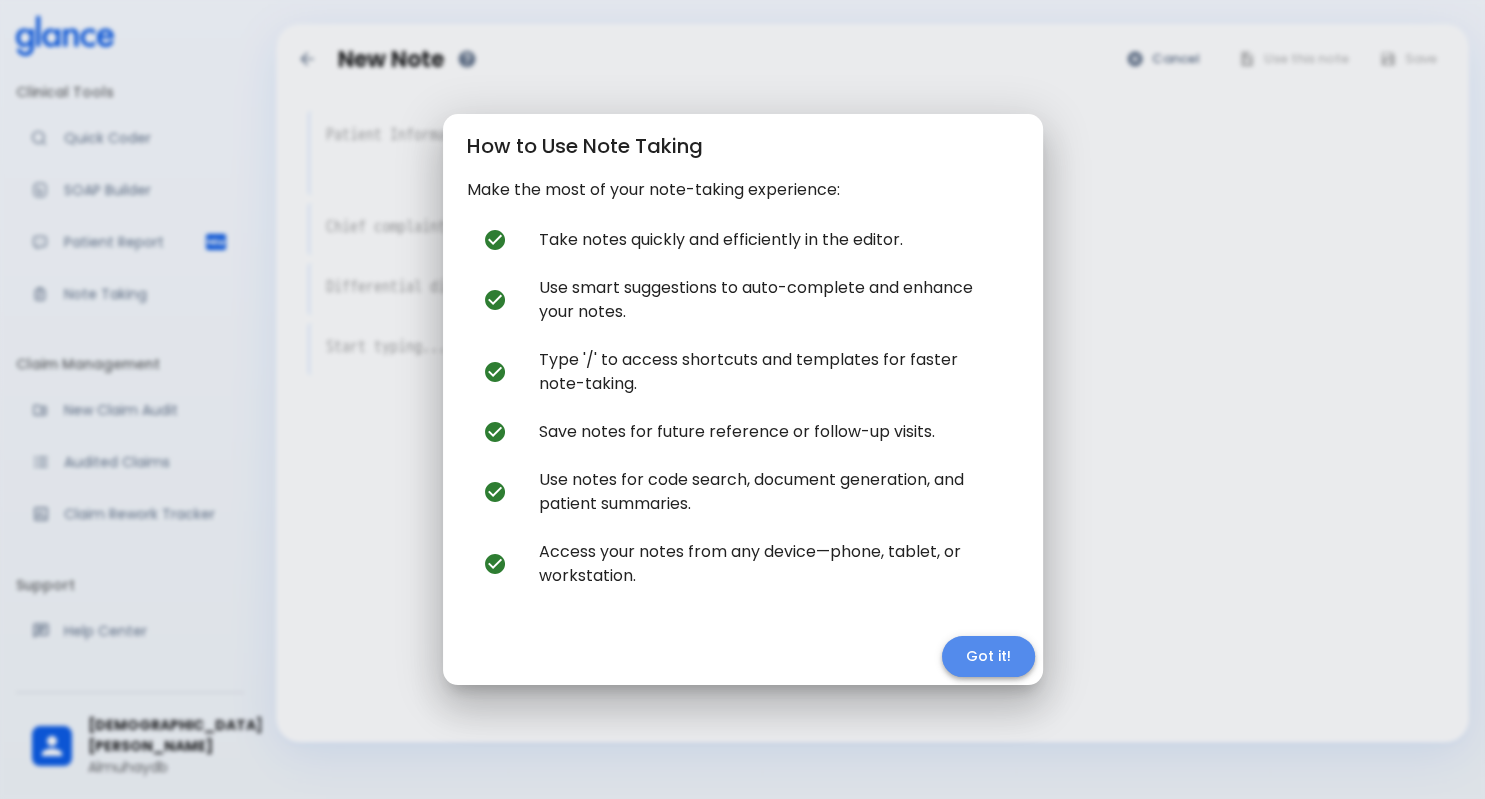 click on "Got it!" at bounding box center (988, 656) 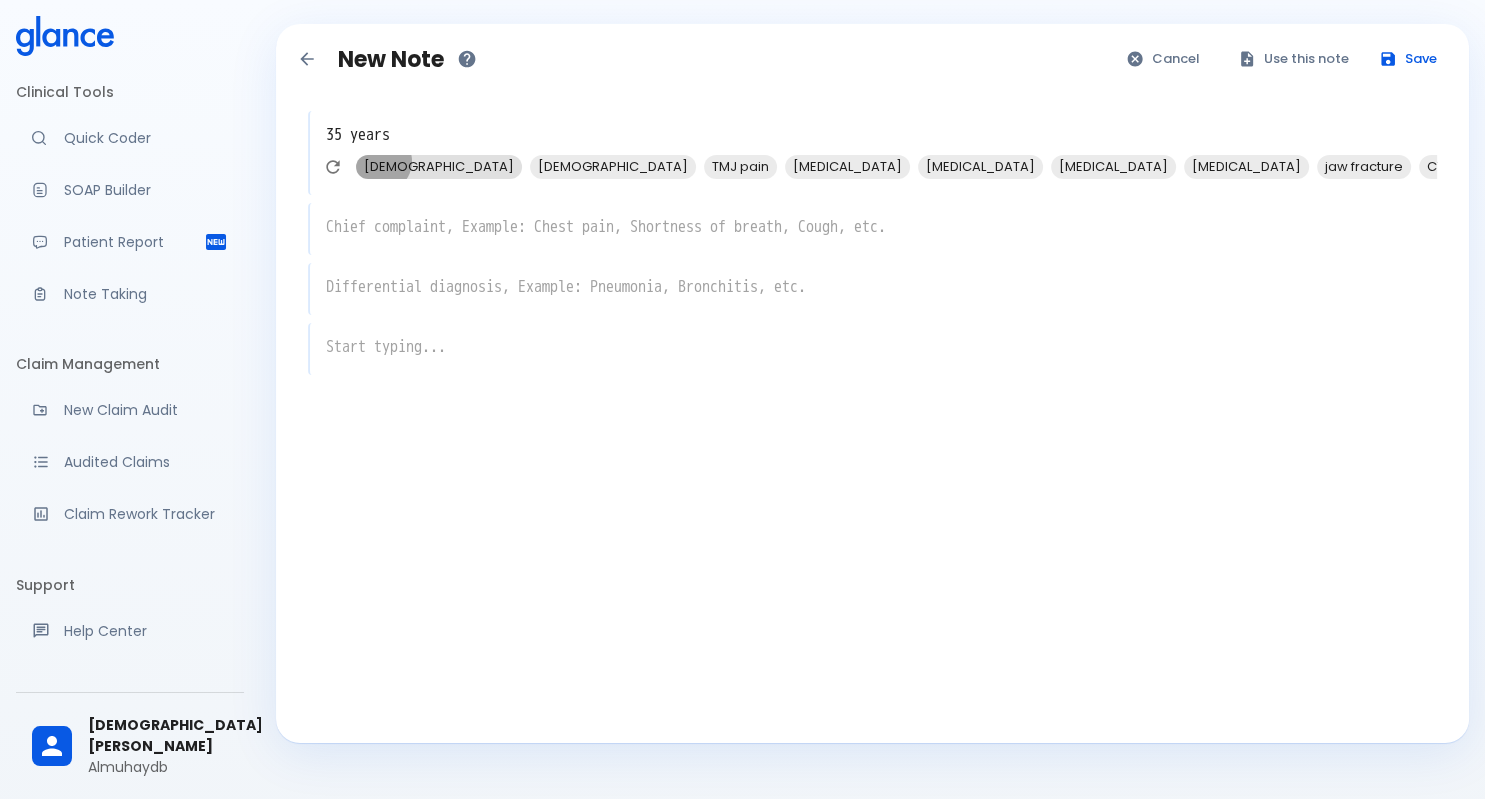 click on "[DEMOGRAPHIC_DATA]" at bounding box center [439, 166] 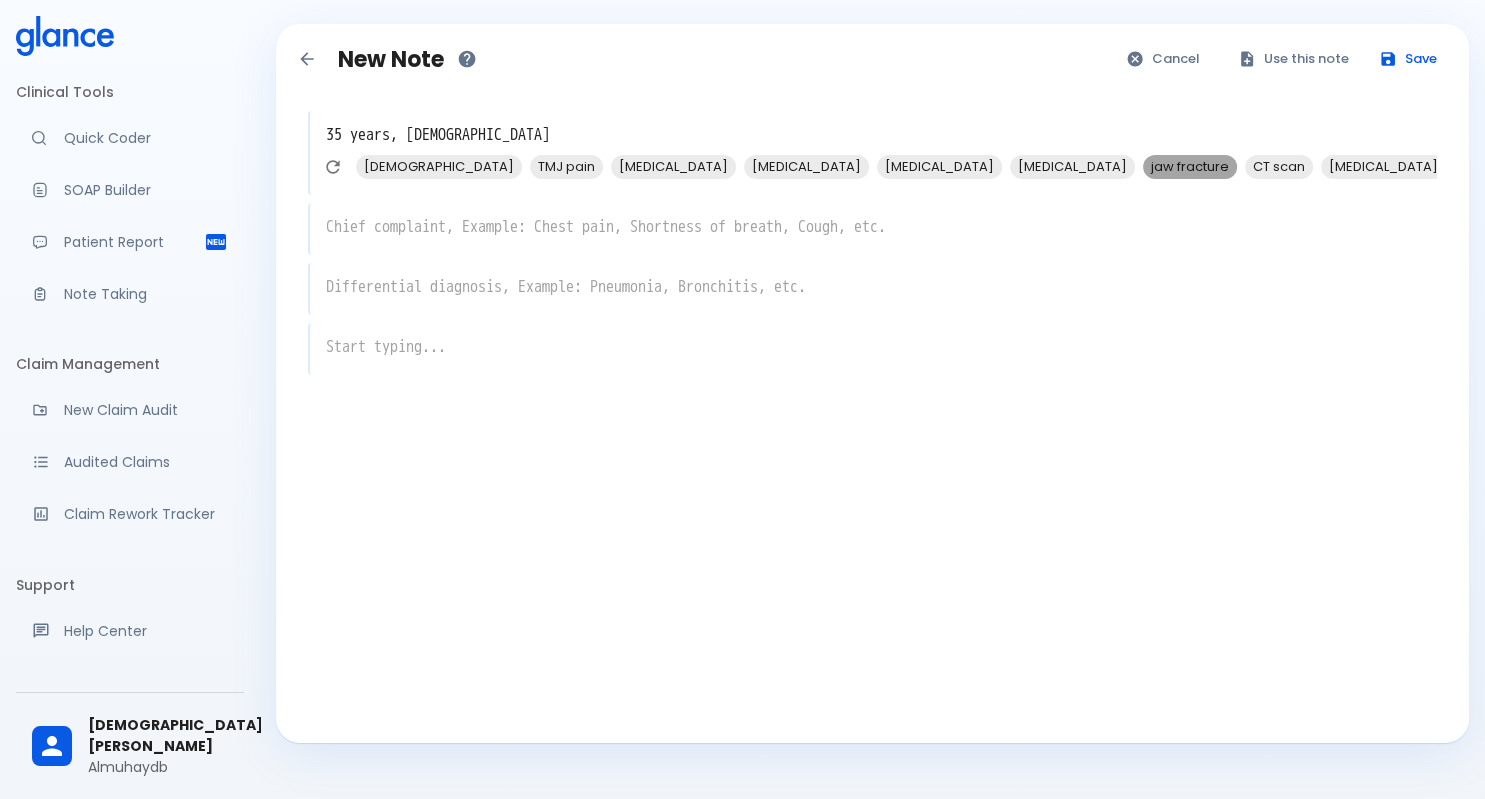 click on "jaw fracture" at bounding box center (1190, 166) 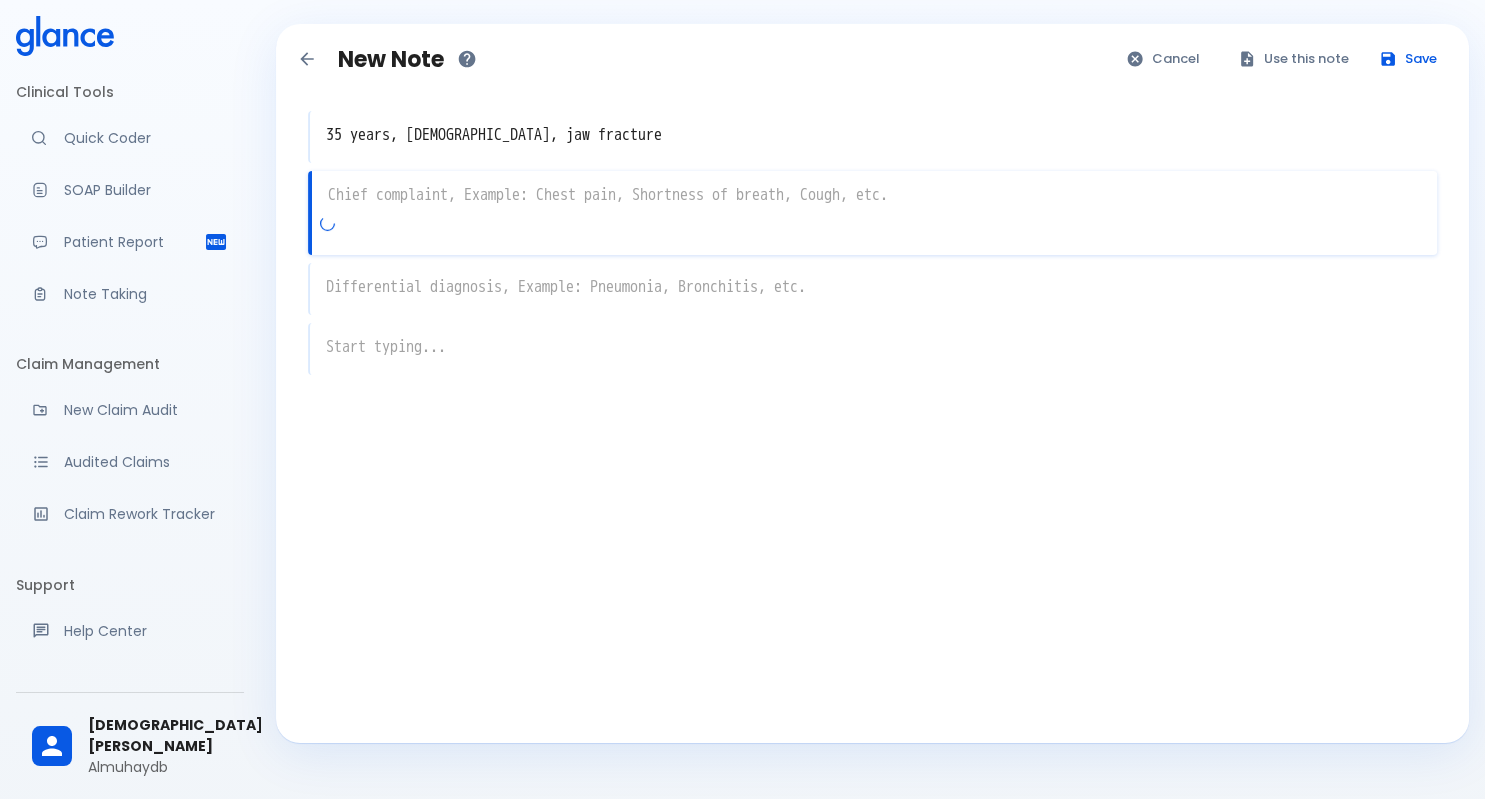 click at bounding box center (874, 195) 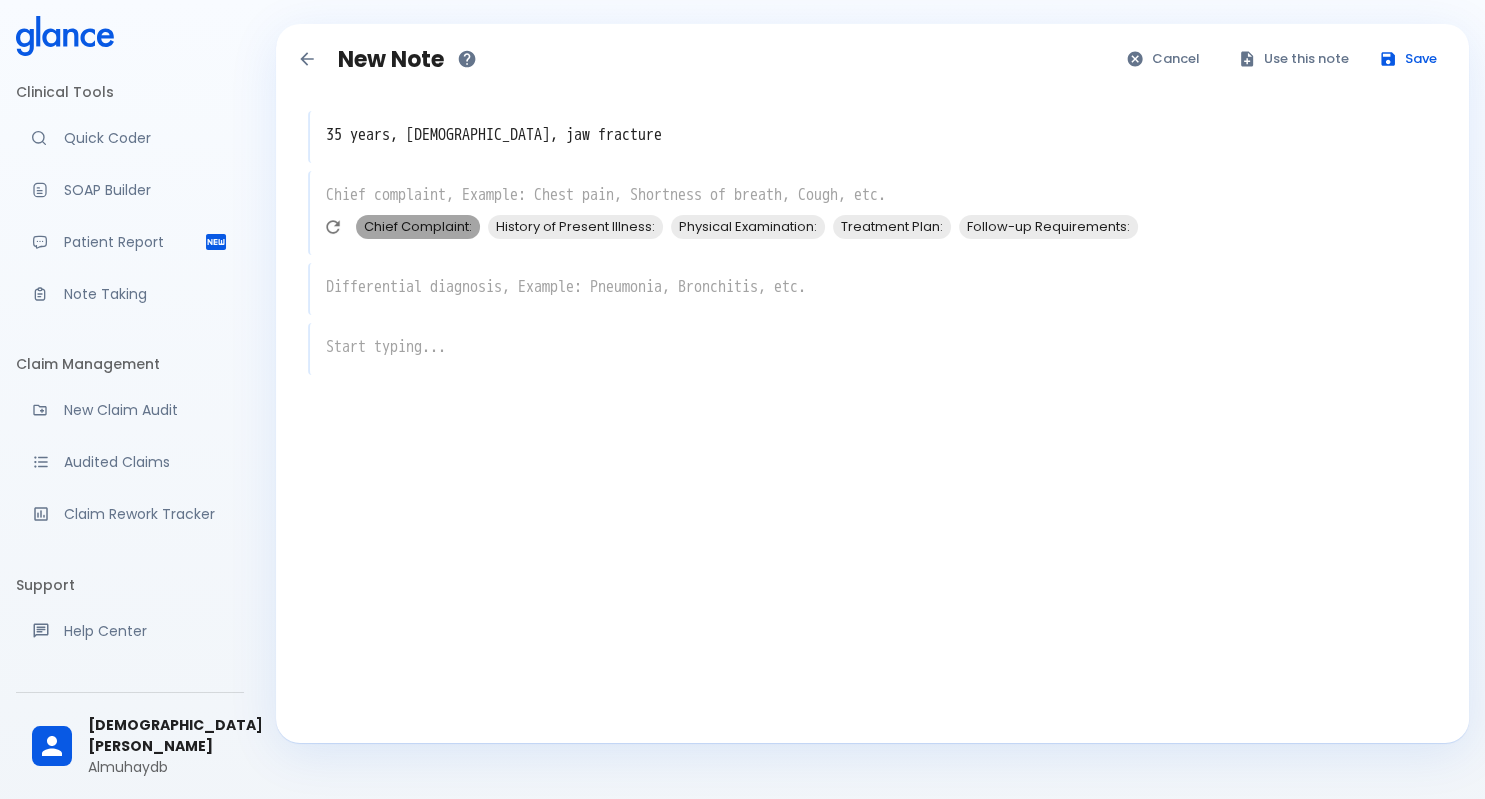 click on "Chief Complaint:" at bounding box center (418, 226) 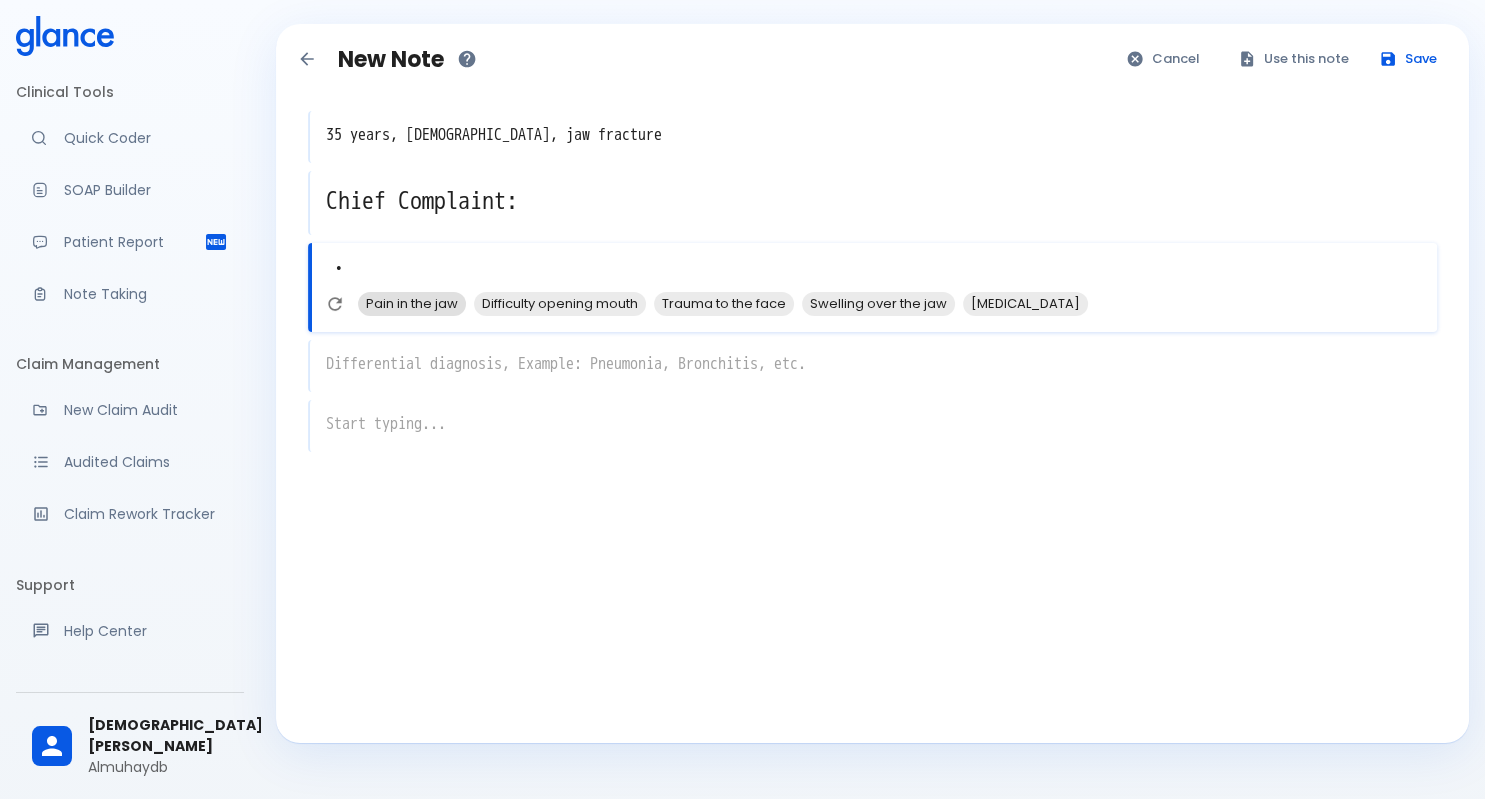 click on "Pain in the jaw" at bounding box center [412, 303] 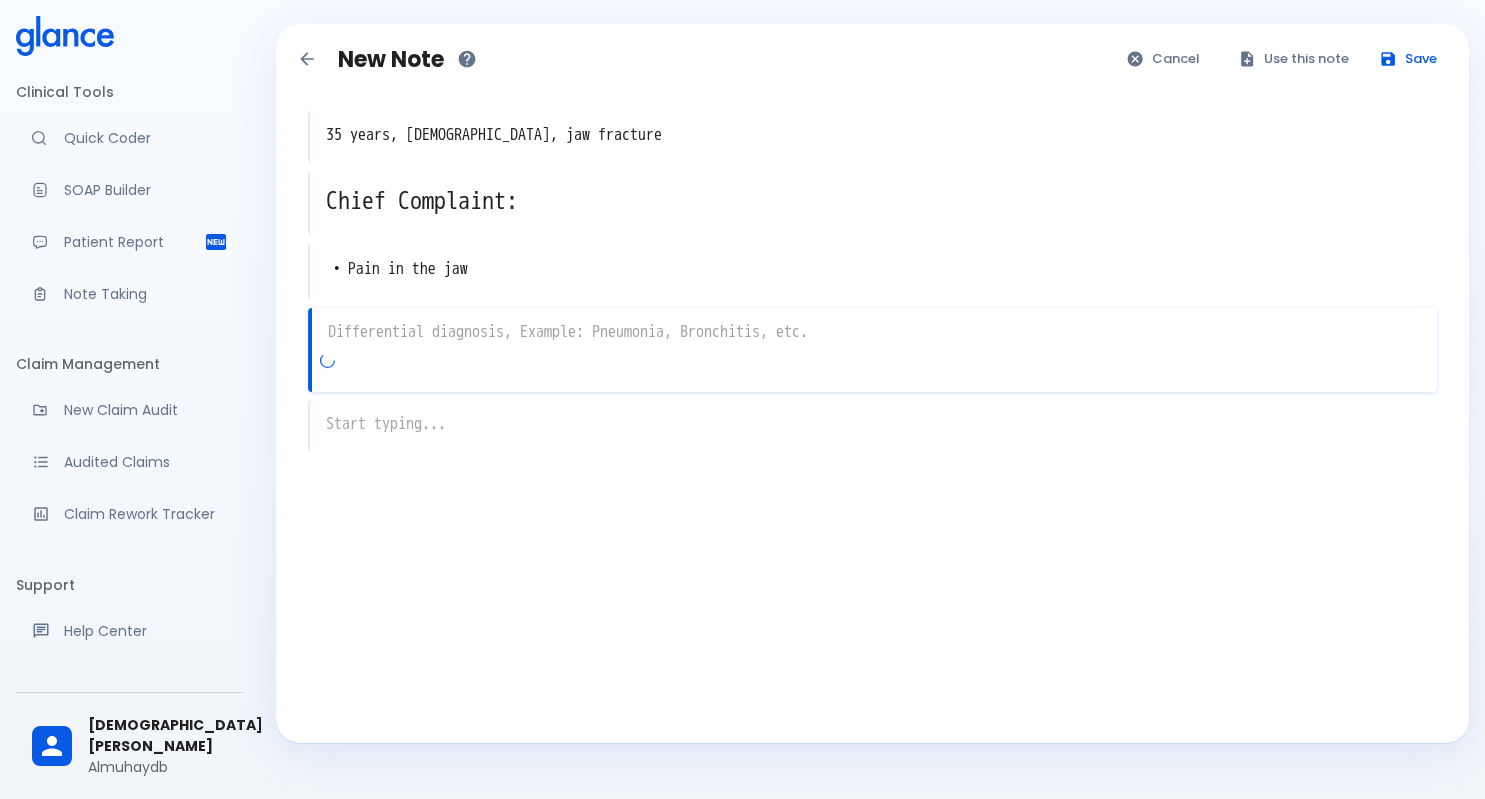 click at bounding box center [874, 332] 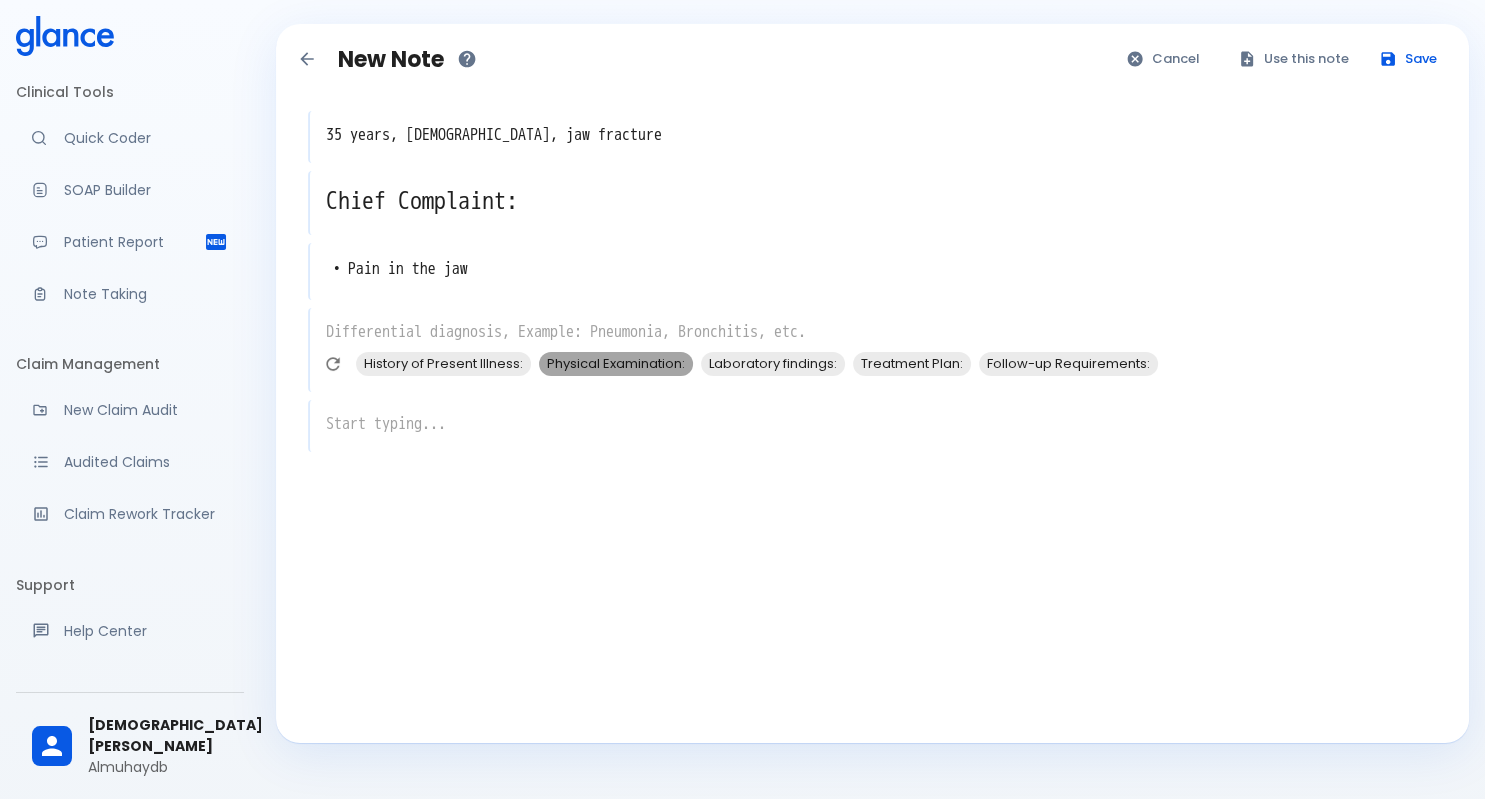 click on "Physical Examination:" at bounding box center (616, 363) 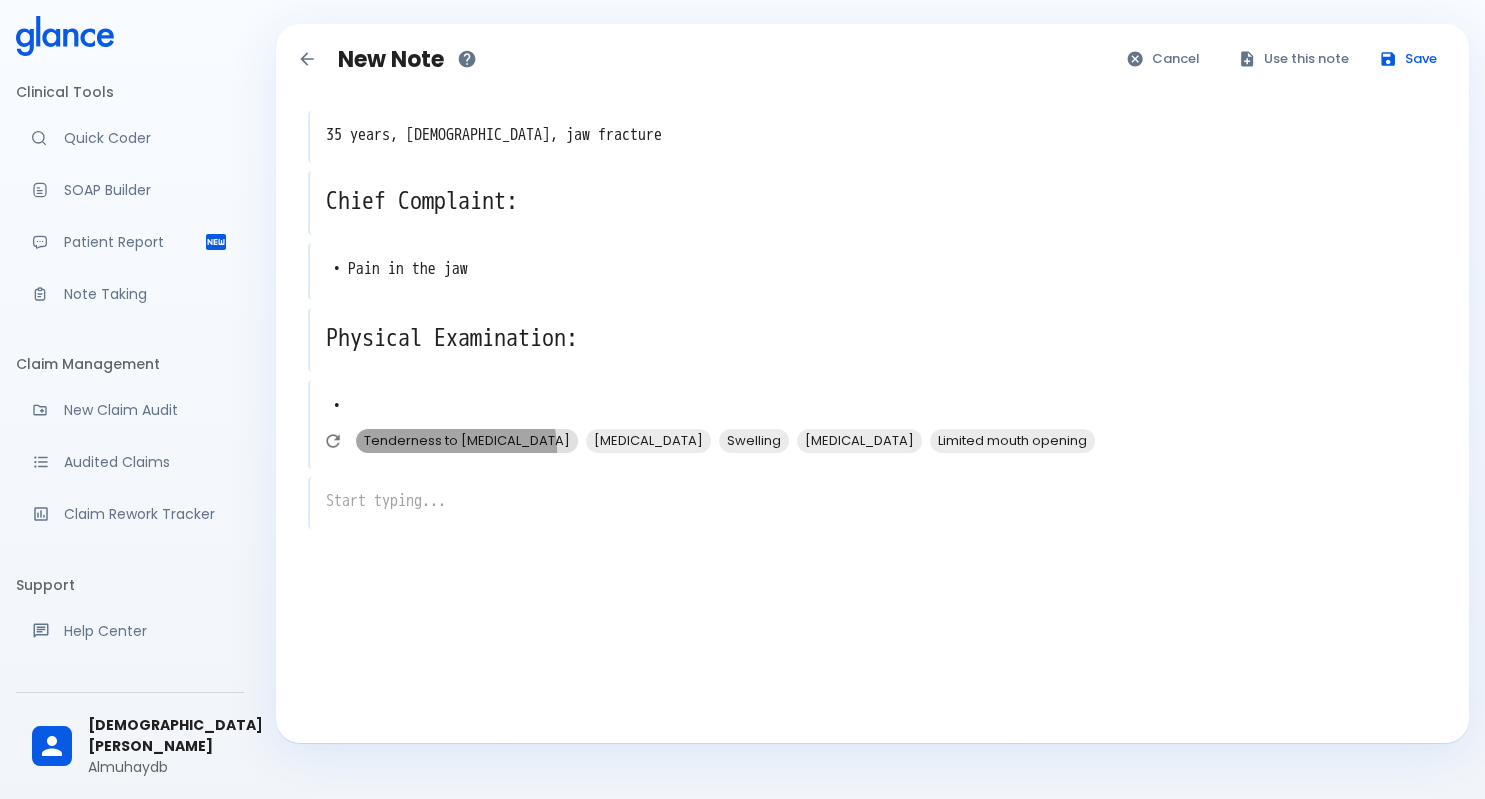 click on "Tenderness to [MEDICAL_DATA]" at bounding box center [467, 440] 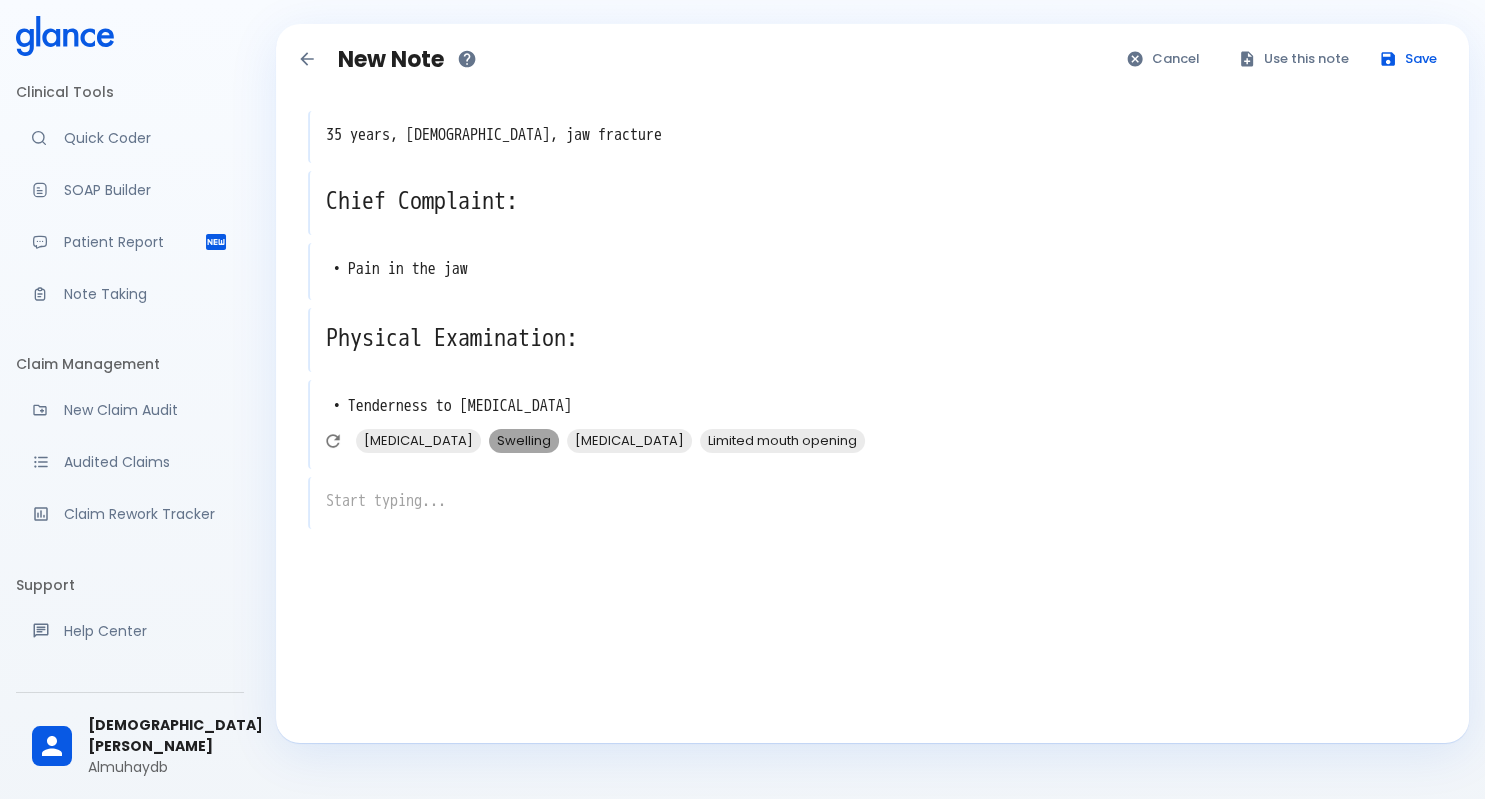 click on "Swelling" at bounding box center (524, 440) 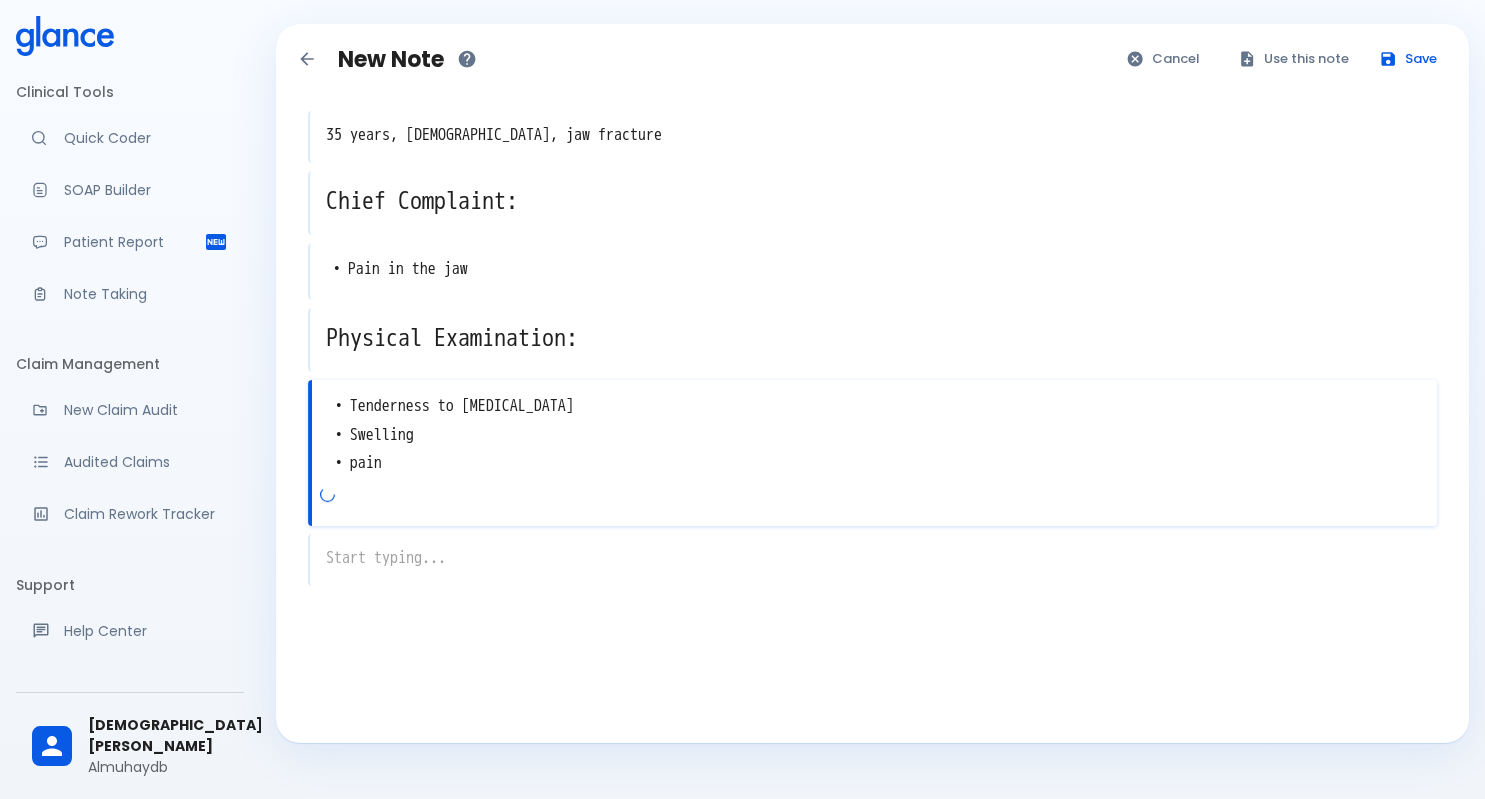 type on "• Tenderness to [MEDICAL_DATA]
• Swelling
• pain" 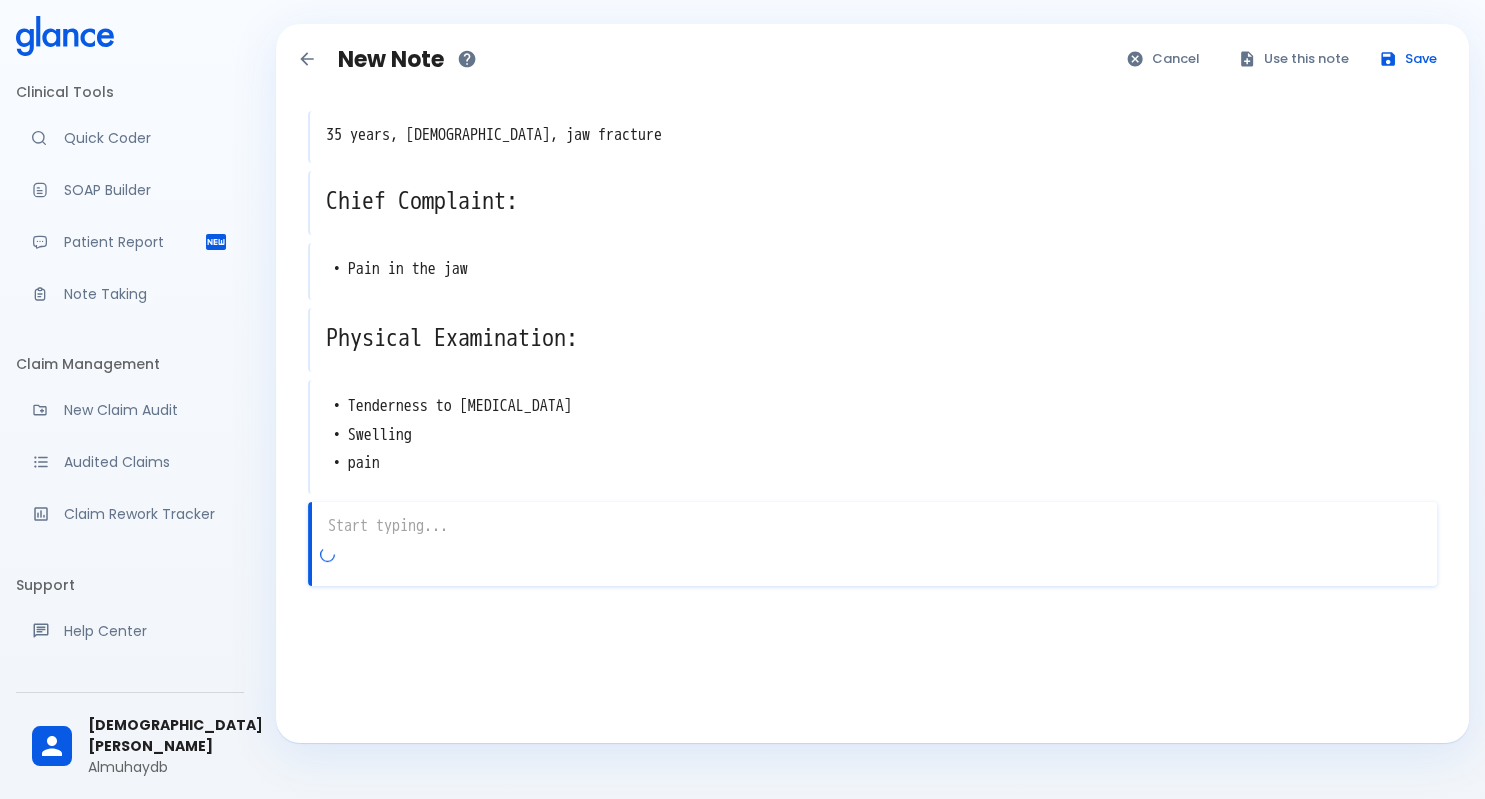 click at bounding box center [874, 526] 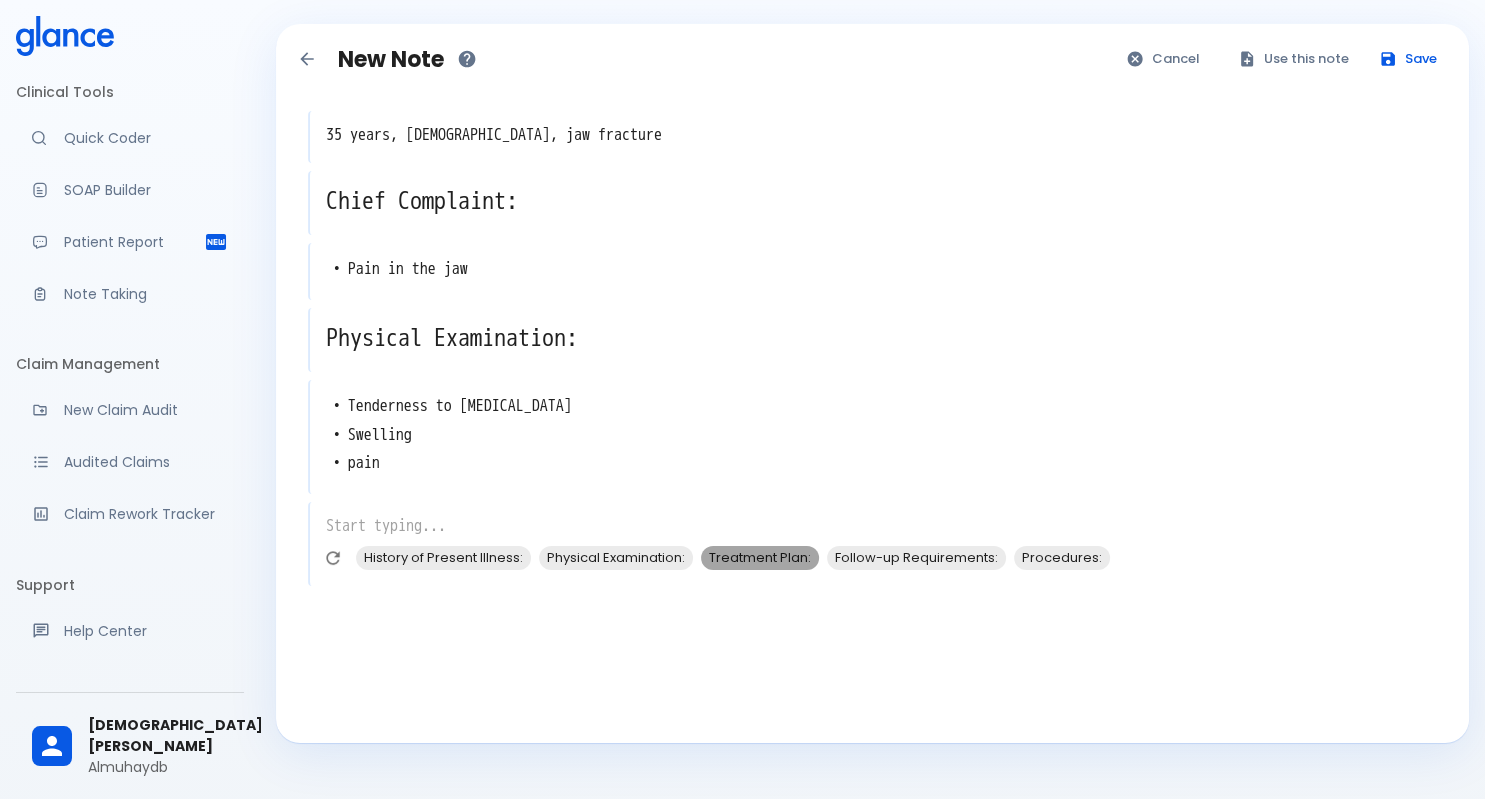 click on "Treatment Plan:" at bounding box center [760, 557] 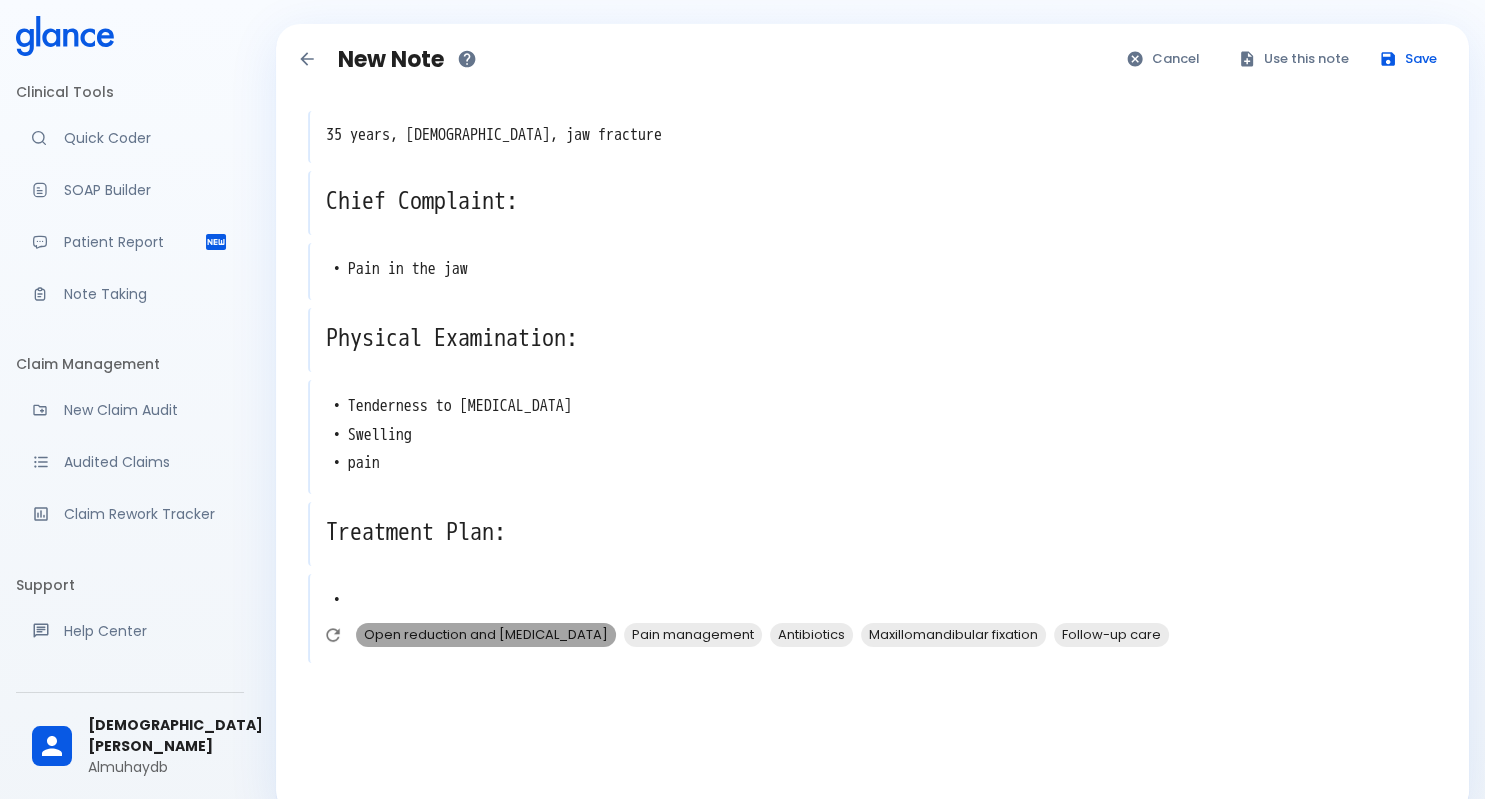click on "Open reduction and [MEDICAL_DATA]" at bounding box center (486, 634) 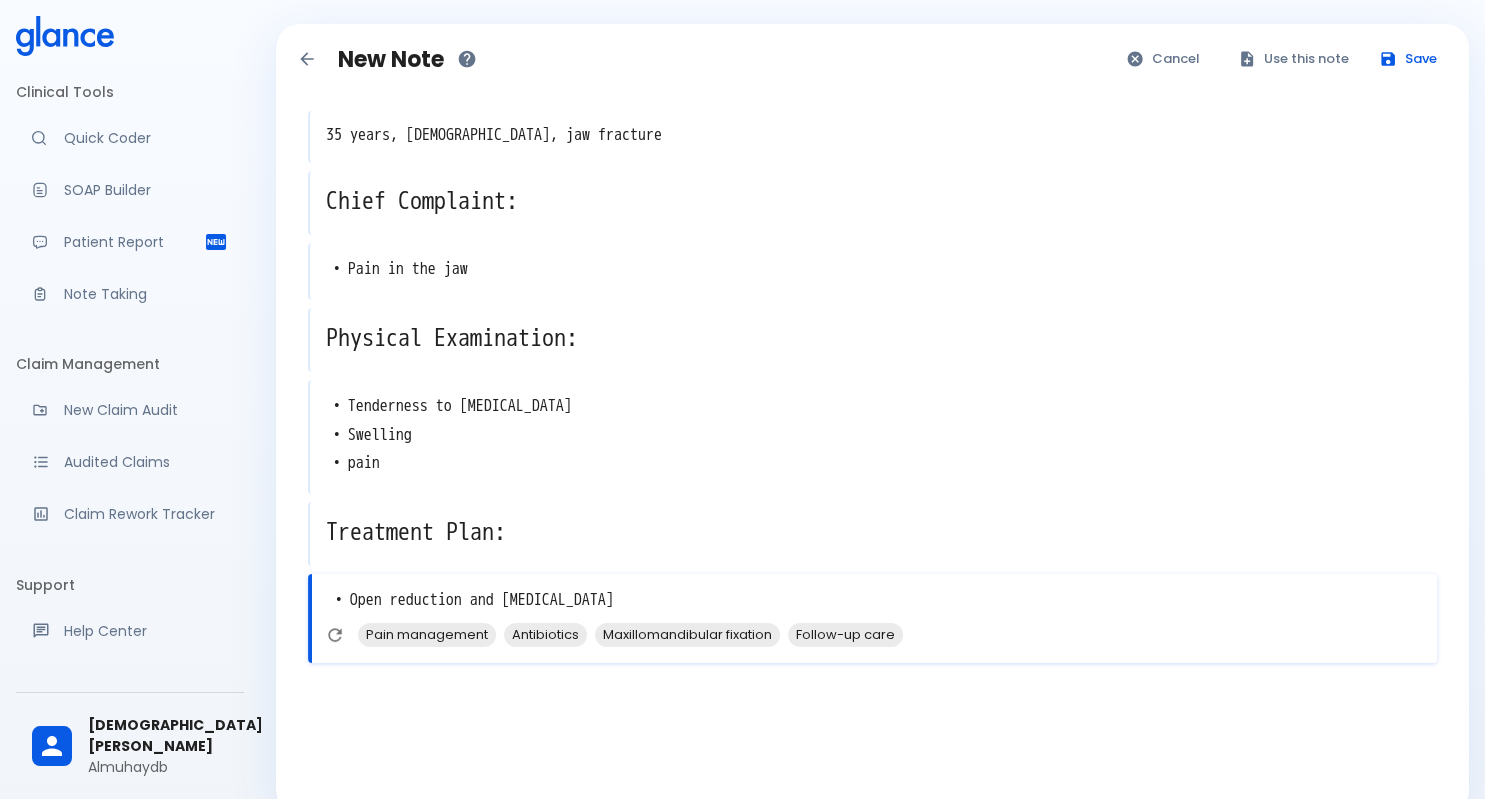 scroll, scrollTop: 48, scrollLeft: 0, axis: vertical 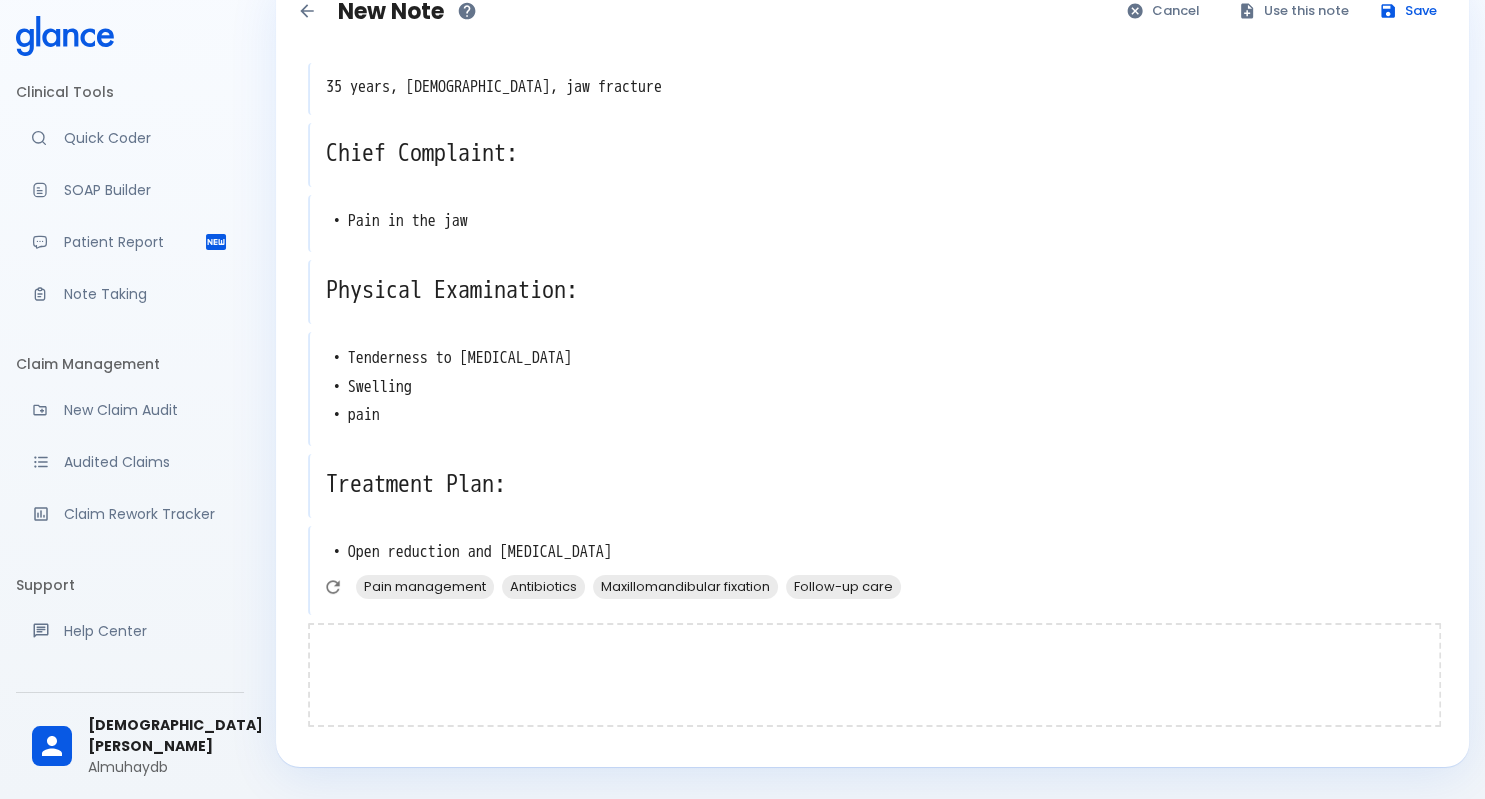 click at bounding box center (874, 675) 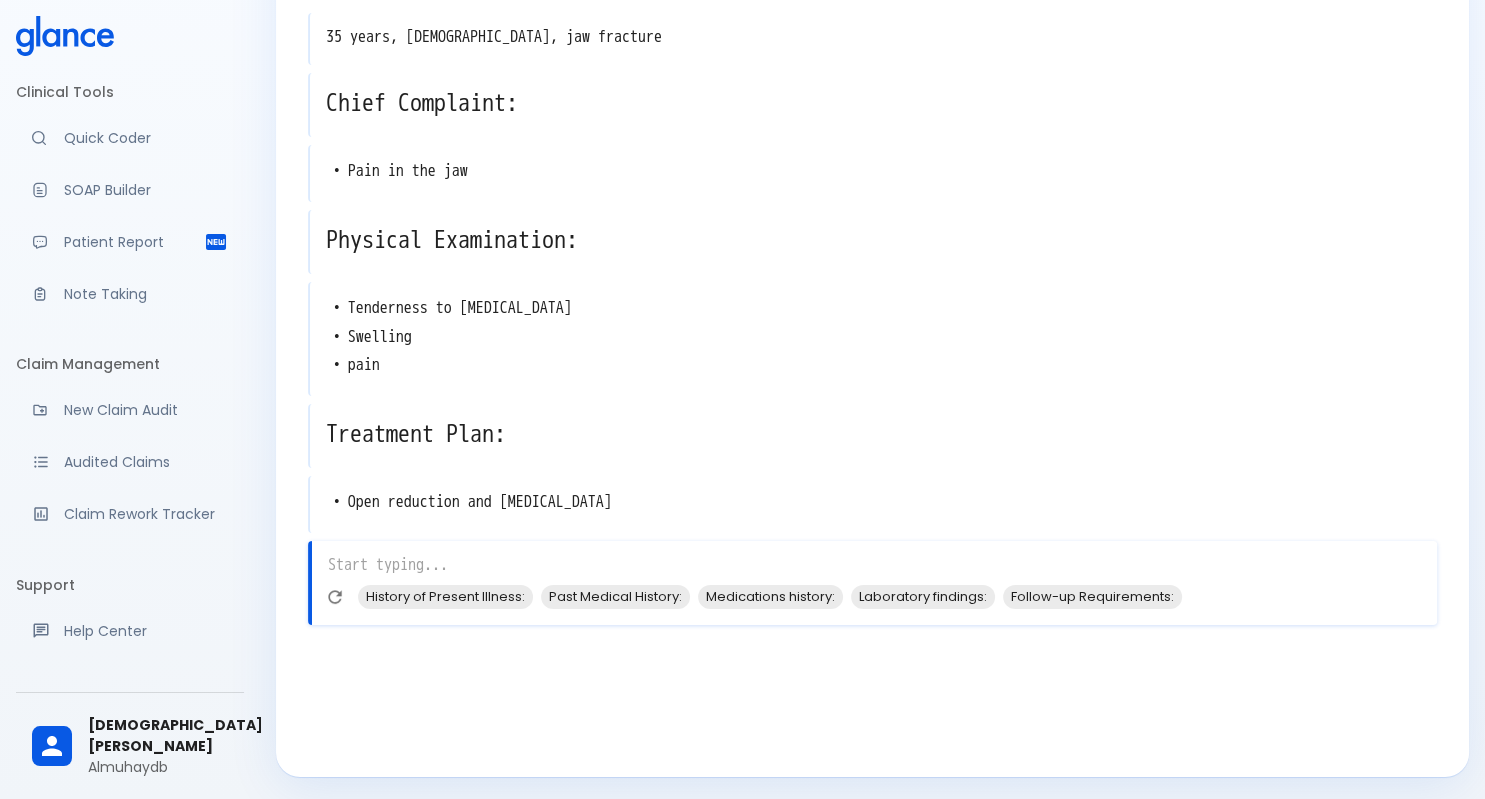 scroll, scrollTop: 0, scrollLeft: 0, axis: both 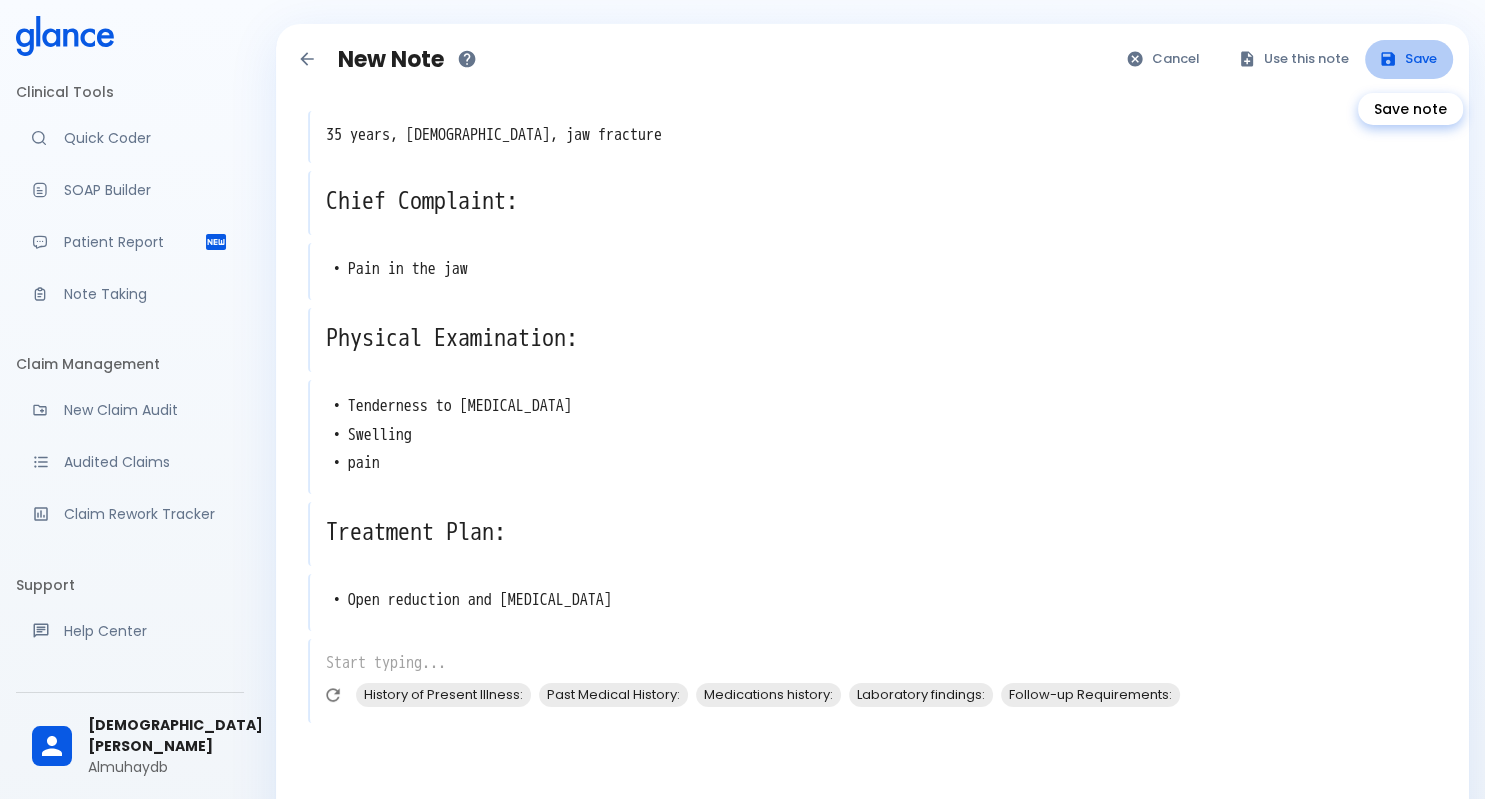 click on "Save" at bounding box center (1409, 59) 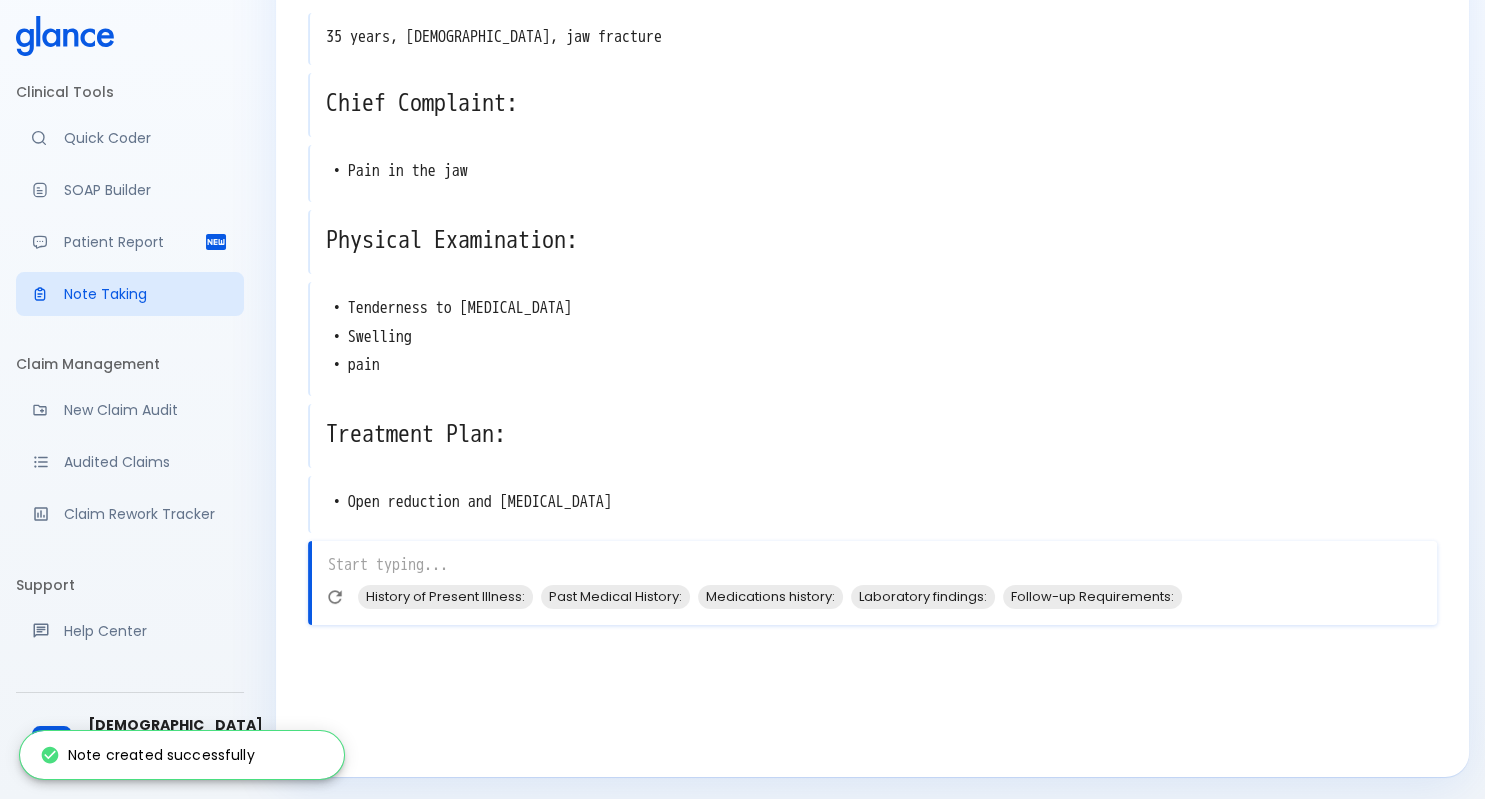 scroll, scrollTop: 0, scrollLeft: 0, axis: both 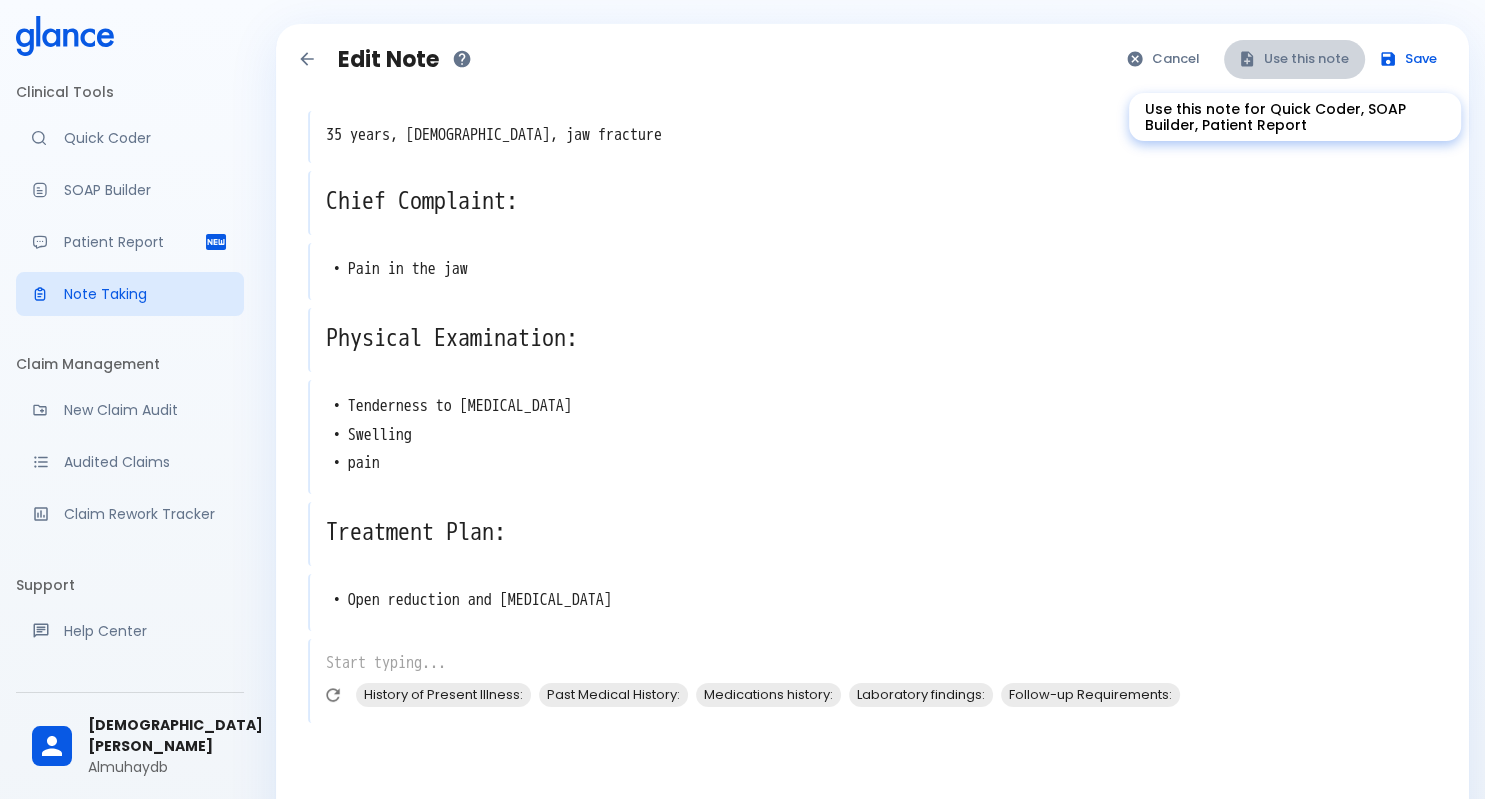 click on "Use this note" at bounding box center [1294, 59] 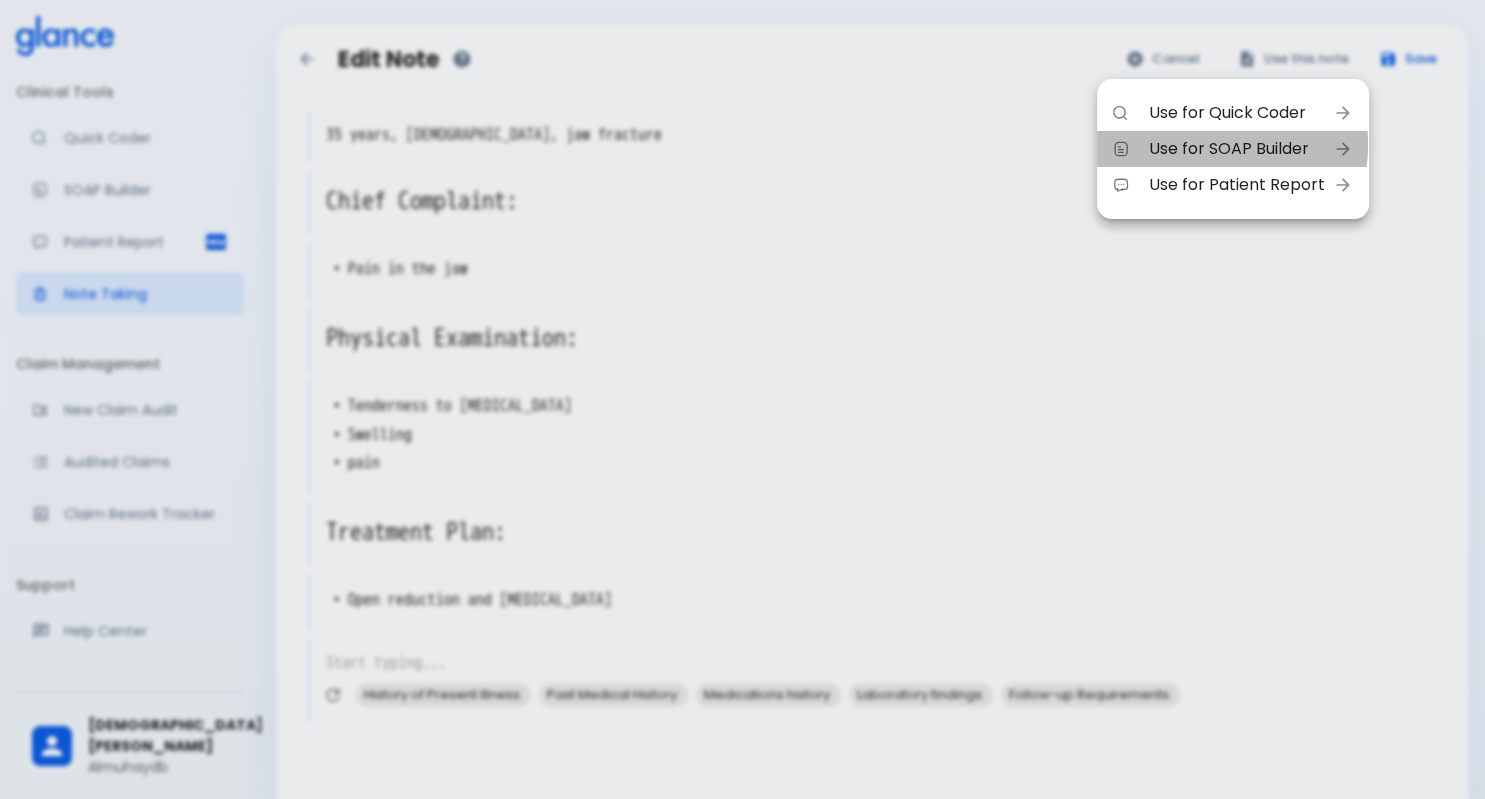 click on "Use for SOAP Builder" at bounding box center (1237, 149) 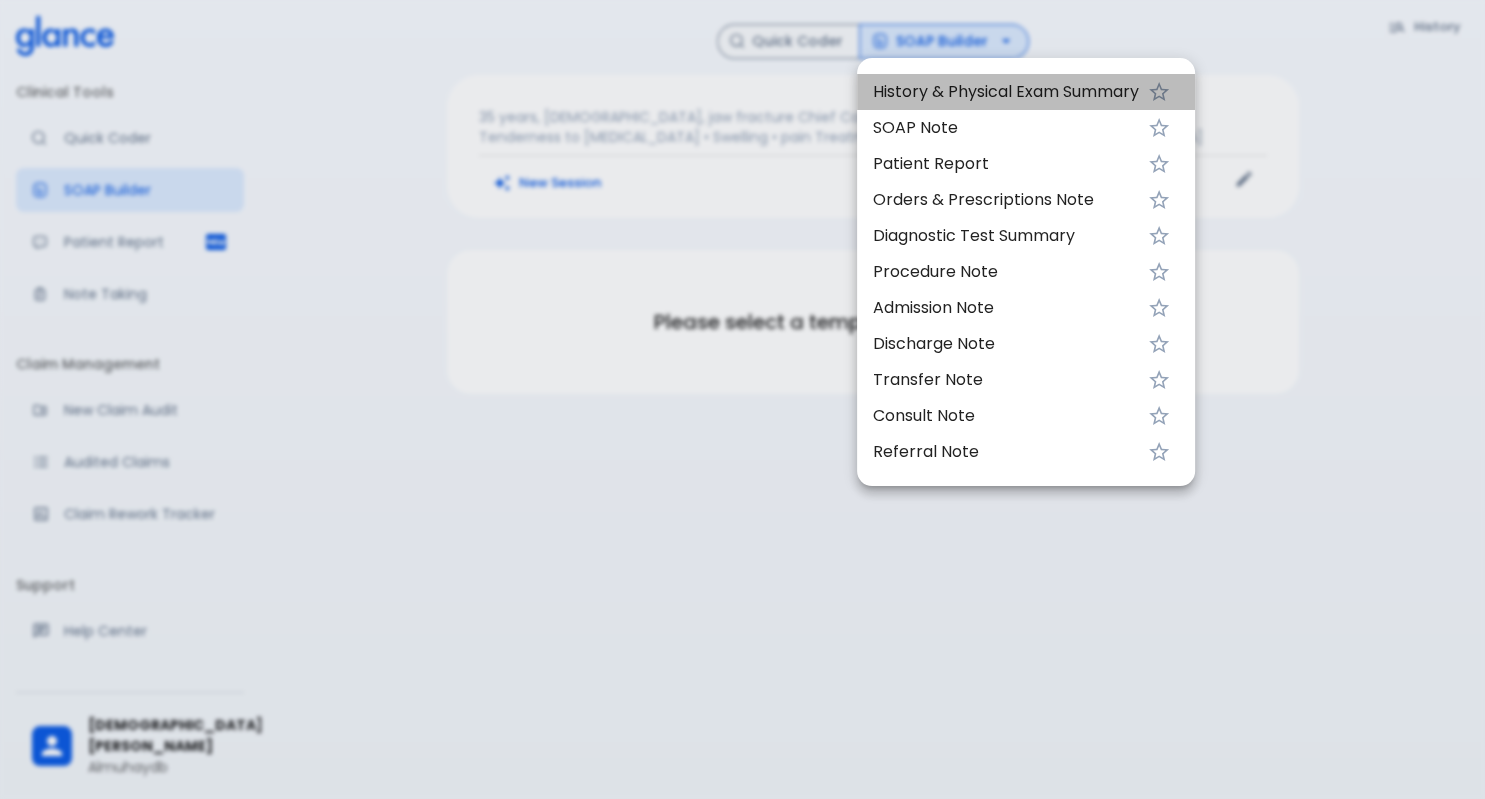 click on "History & Physical Exam Summary" at bounding box center [1026, 92] 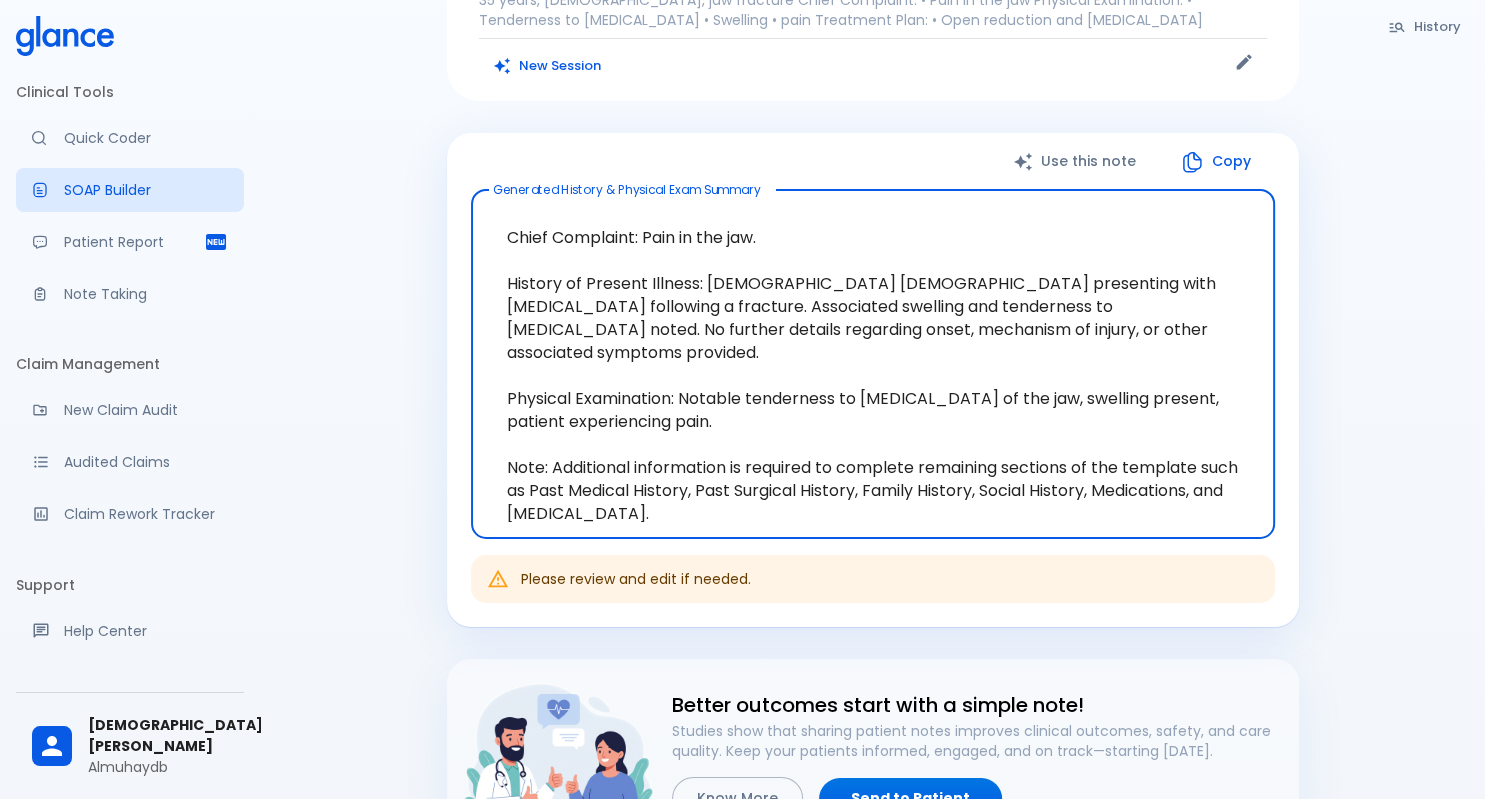 scroll, scrollTop: 84, scrollLeft: 0, axis: vertical 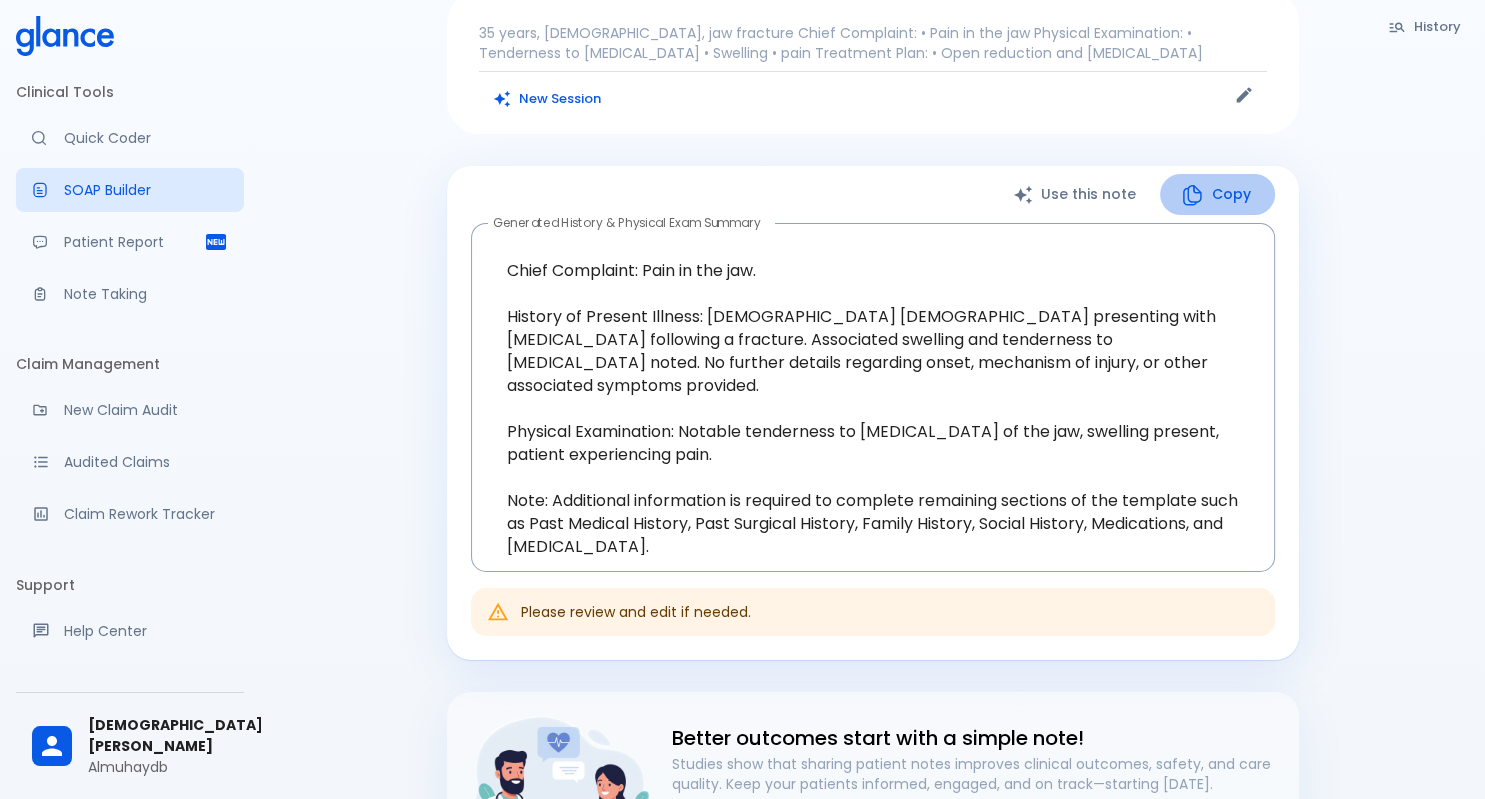 click on "Copy" at bounding box center (1217, 194) 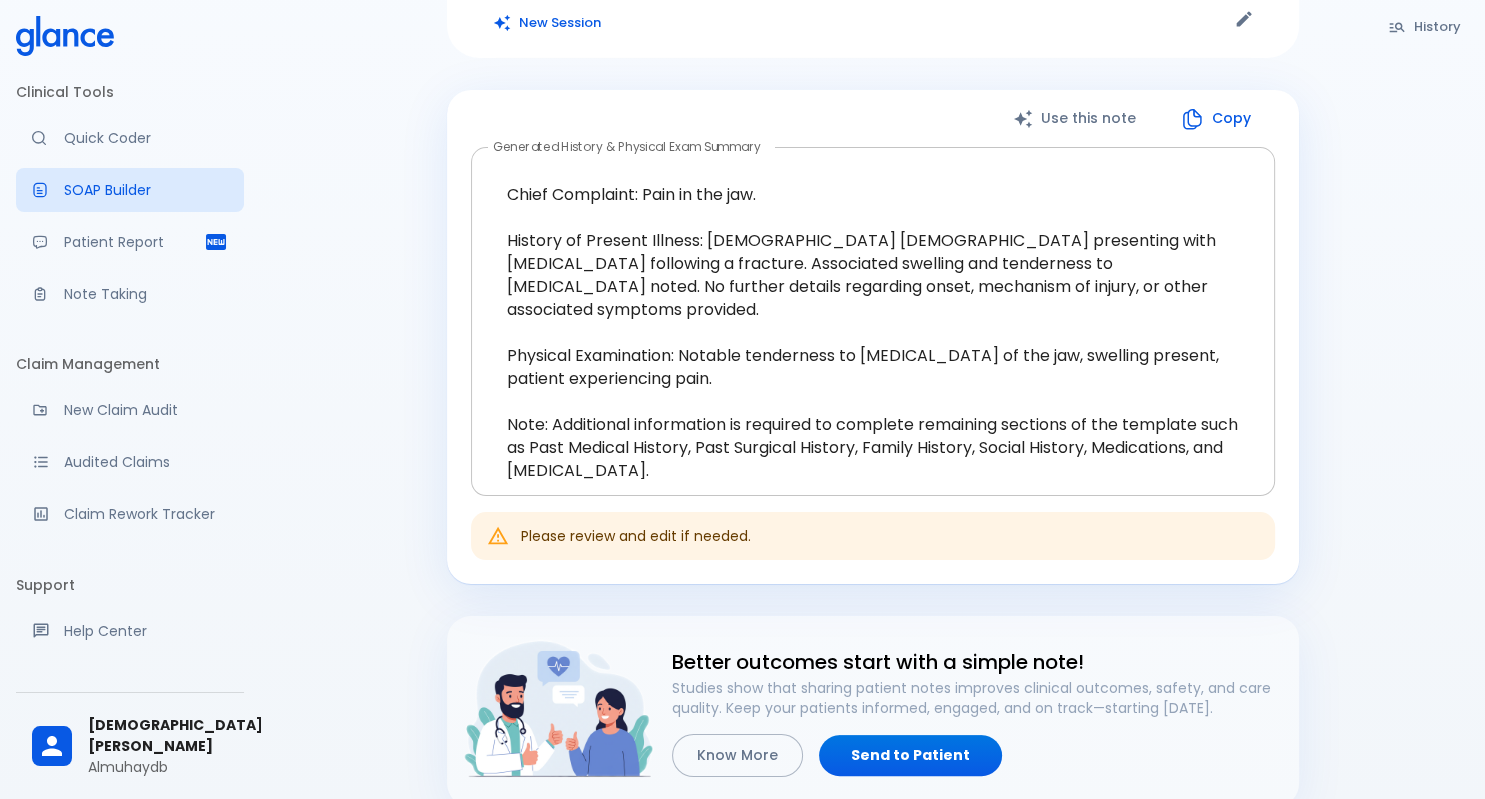 scroll, scrollTop: 164, scrollLeft: 0, axis: vertical 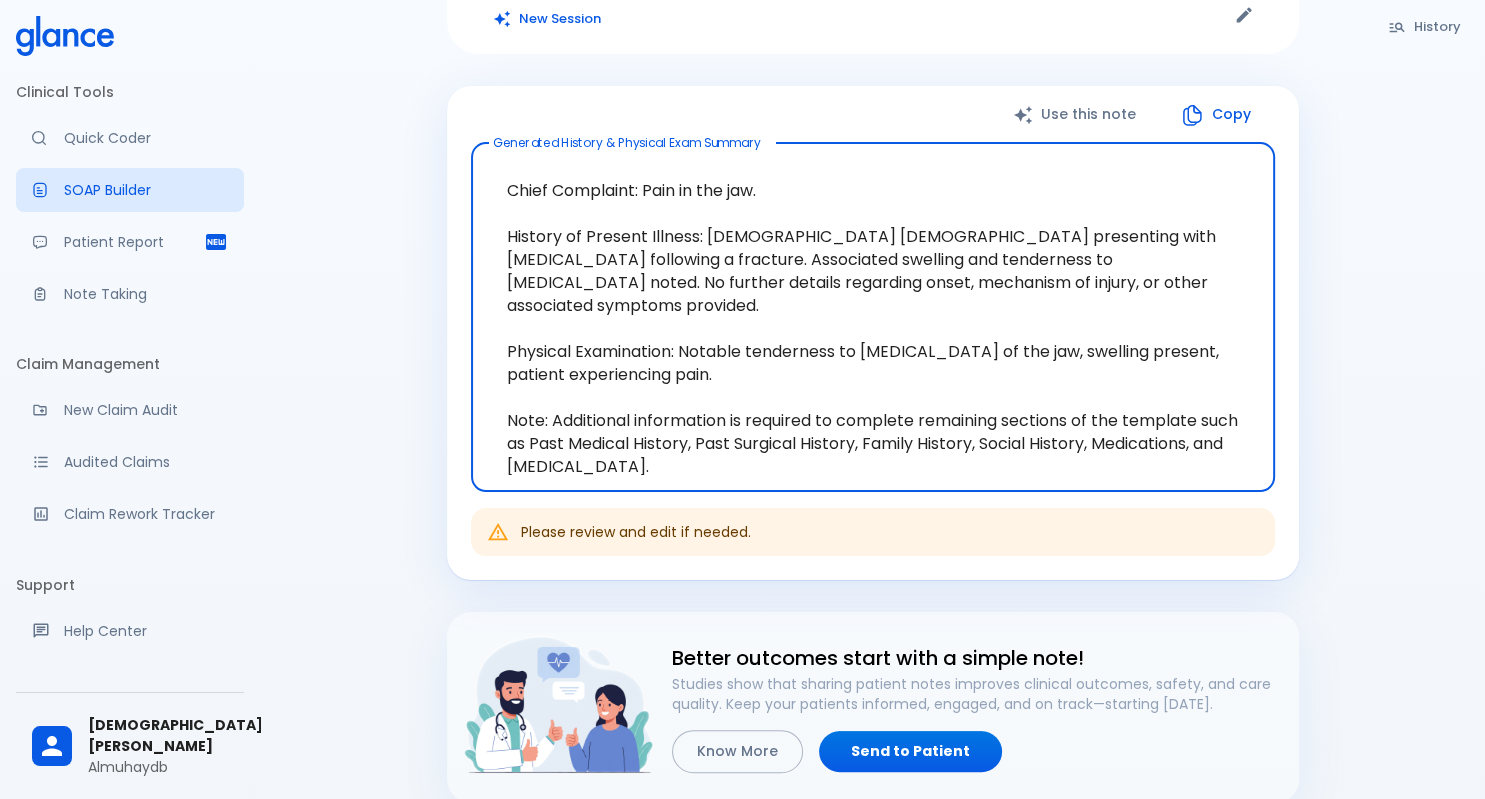 click on "Chief Complaint: Pain in the jaw.
History of Present Illness: [DEMOGRAPHIC_DATA] [DEMOGRAPHIC_DATA] presenting with [MEDICAL_DATA] following a fracture. Associated swelling and tenderness to [MEDICAL_DATA] noted. No further details regarding onset, mechanism of injury, or other associated symptoms provided.
Physical Examination: Notable tenderness to [MEDICAL_DATA] of the jaw, swelling present, patient experiencing pain.
Note: Additional information is required to complete remaining sections of the template such as Past Medical History, Past Surgical History, Family History, Social History, Medications, and [MEDICAL_DATA]." at bounding box center (873, 317) 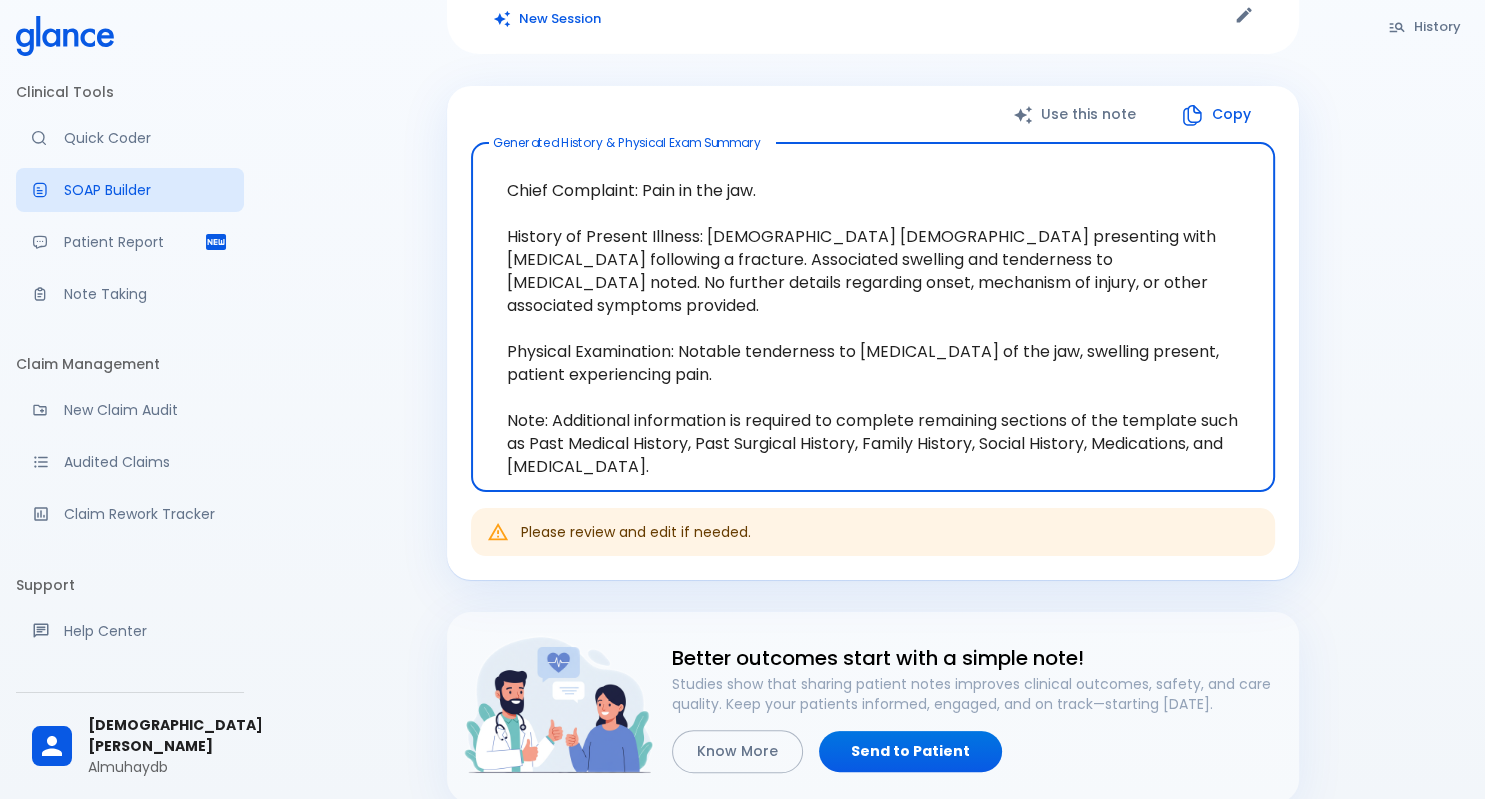 click on "Chief Complaint: Pain in the jaw.
History of Present Illness: [DEMOGRAPHIC_DATA] [DEMOGRAPHIC_DATA] presenting with [MEDICAL_DATA] following a fracture. Associated swelling and tenderness to [MEDICAL_DATA] noted. No further details regarding onset, mechanism of injury, or other associated symptoms provided.
Physical Examination: Notable tenderness to [MEDICAL_DATA] of the jaw, swelling present, patient experiencing pain.
Note: Additional information is required to complete remaining sections of the template such as Past Medical History, Past Surgical History, Family History, Social History, Medications, and [MEDICAL_DATA]." at bounding box center [873, 317] 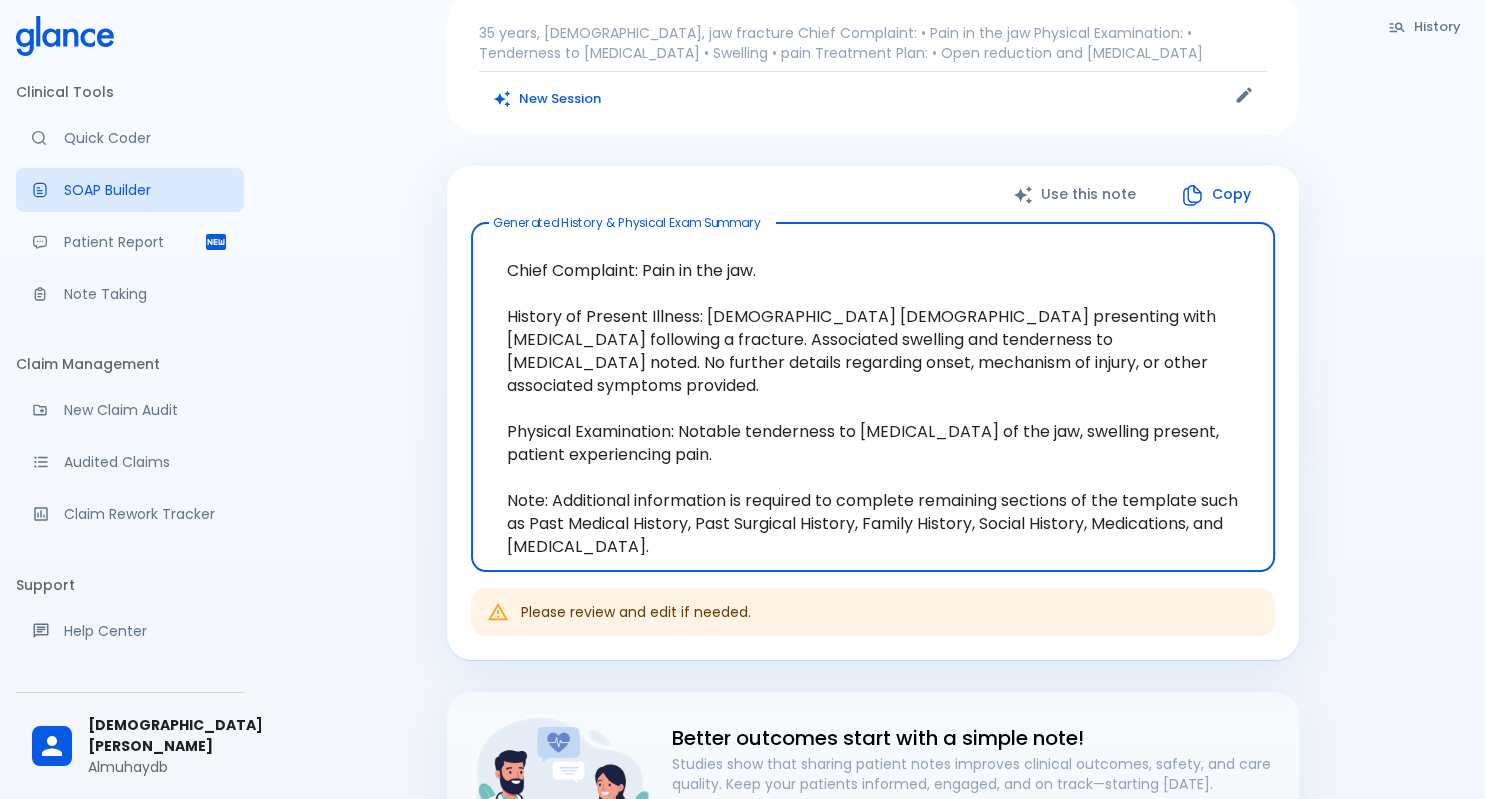 scroll, scrollTop: 83, scrollLeft: 0, axis: vertical 